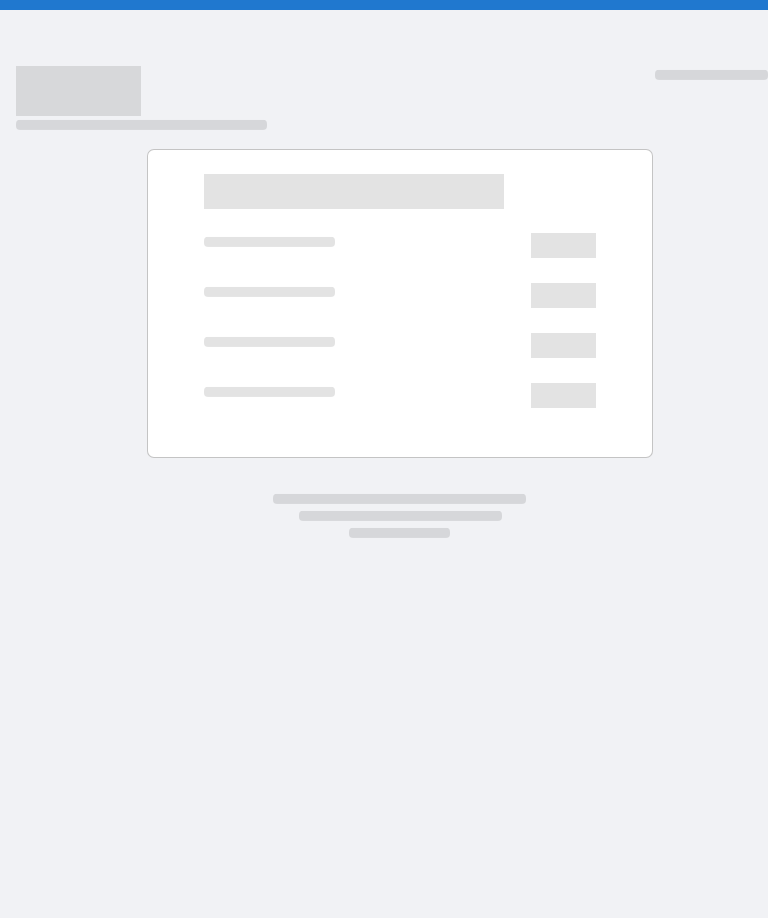 scroll, scrollTop: 0, scrollLeft: 0, axis: both 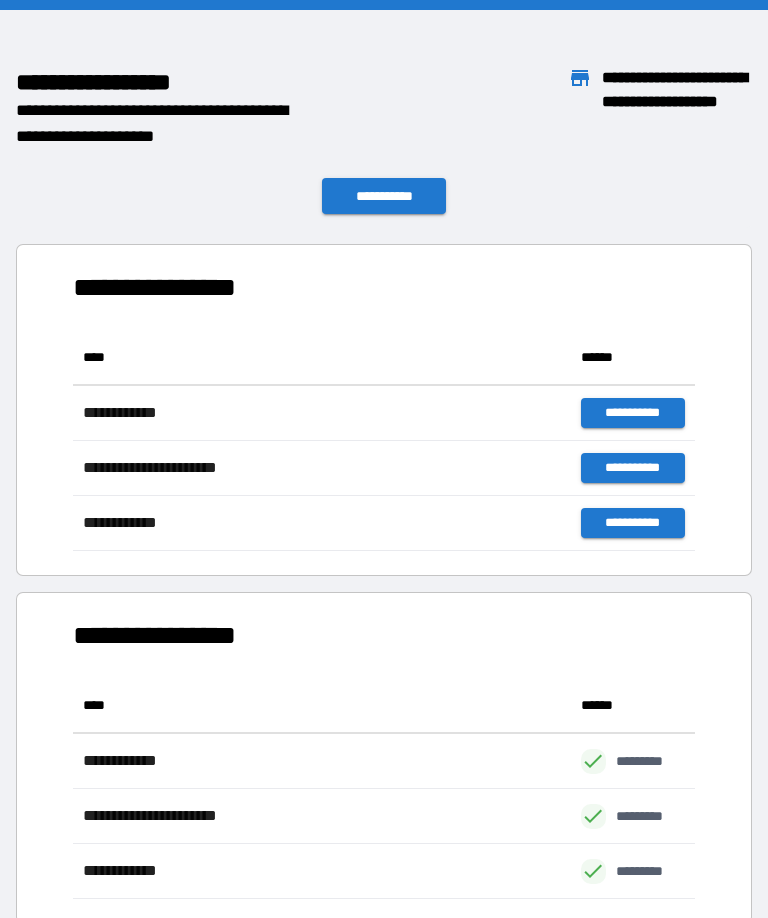 click on "**********" at bounding box center (384, 635) 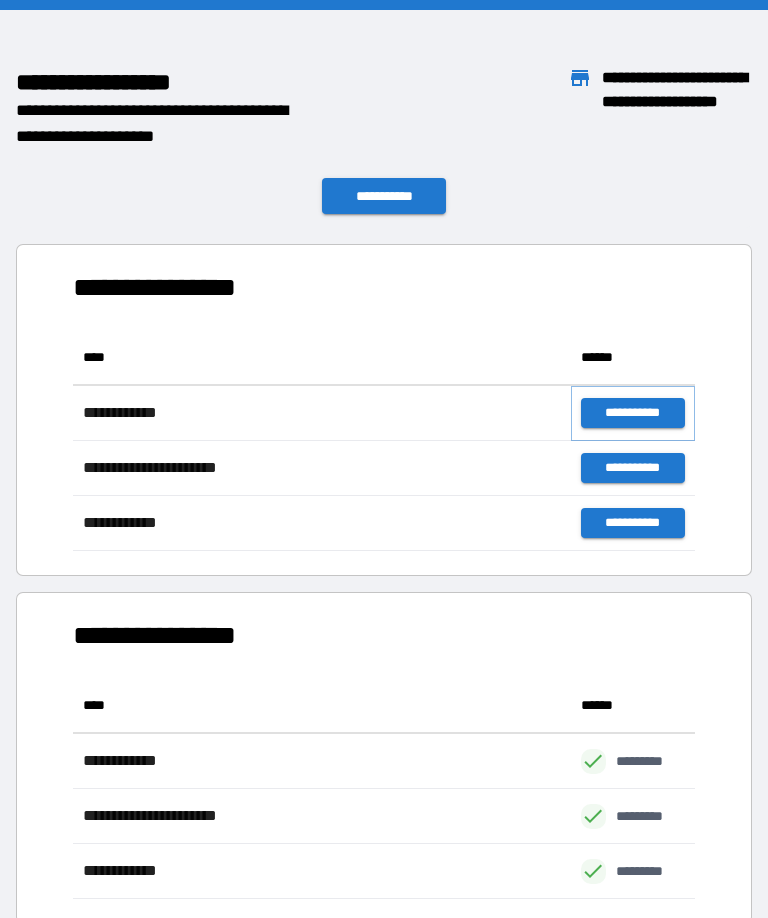 click on "**********" at bounding box center [633, 413] 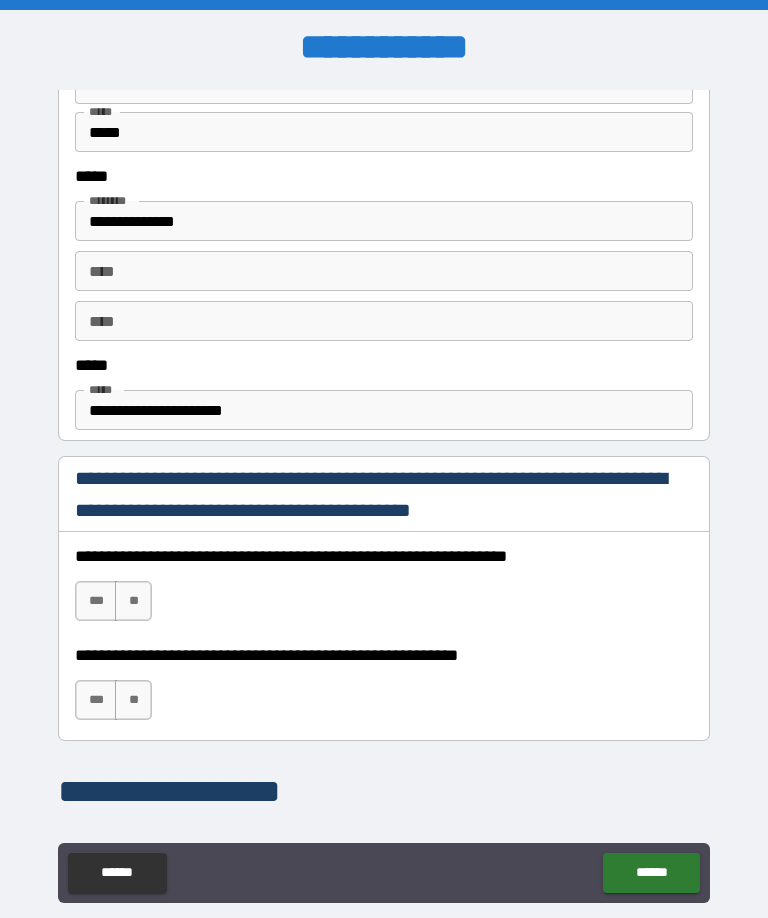 scroll, scrollTop: 942, scrollLeft: 0, axis: vertical 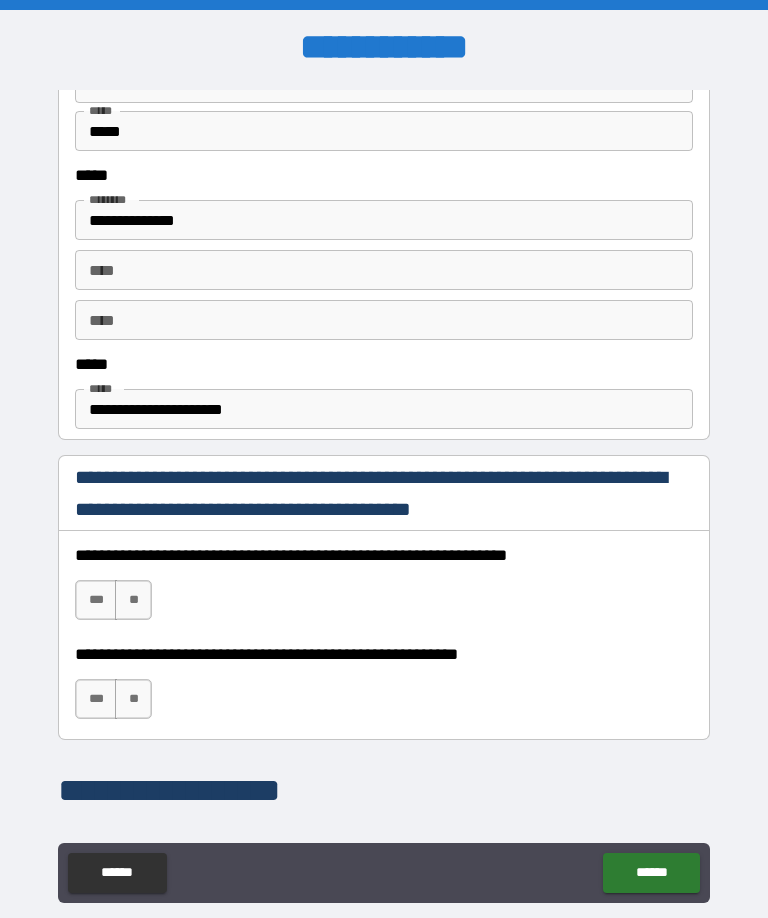 click on "***" at bounding box center [96, 600] 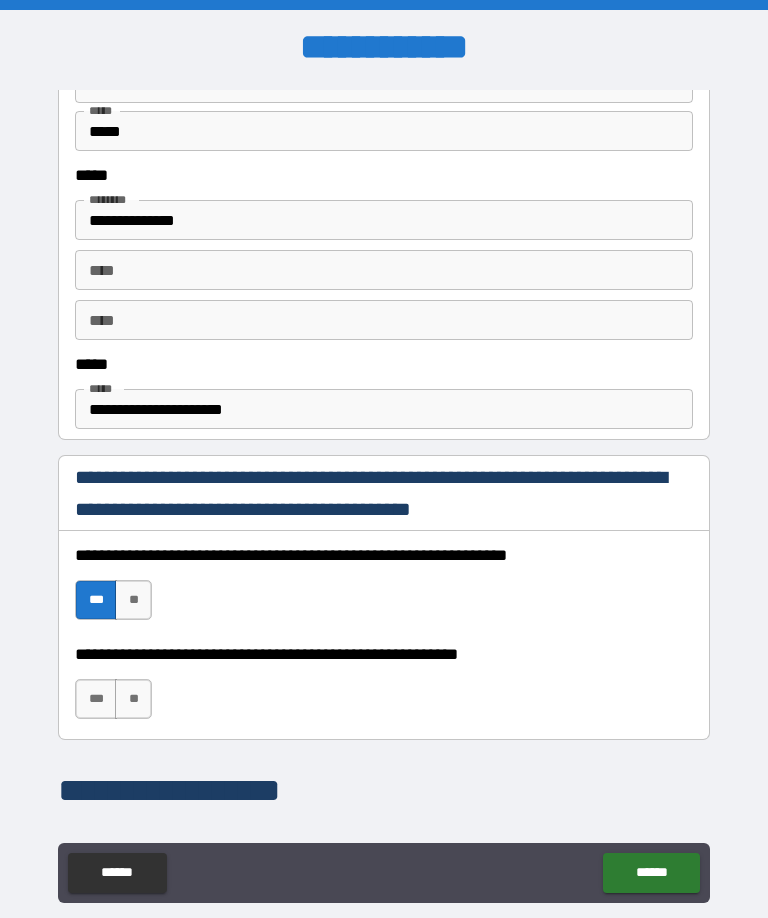 click on "***" at bounding box center [96, 699] 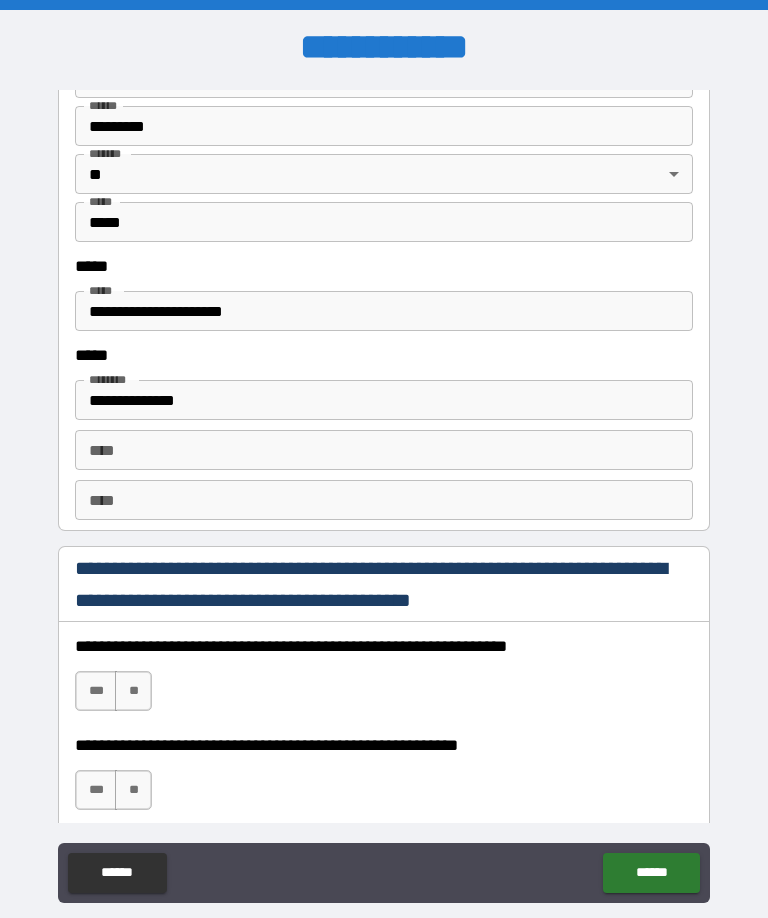scroll, scrollTop: 2490, scrollLeft: 0, axis: vertical 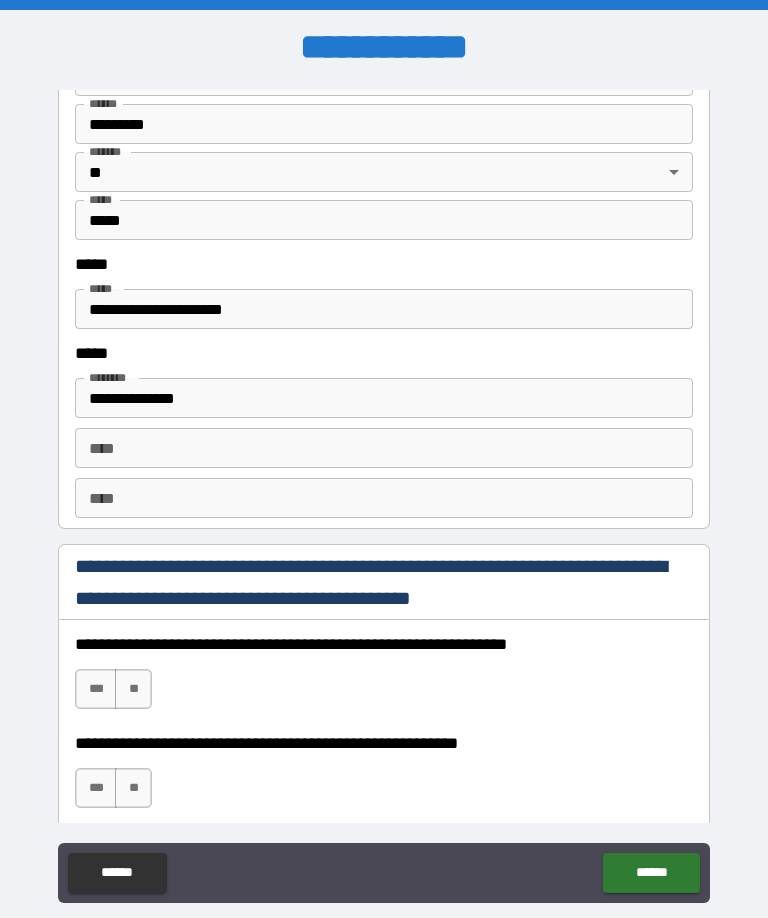 click on "***" at bounding box center (96, 689) 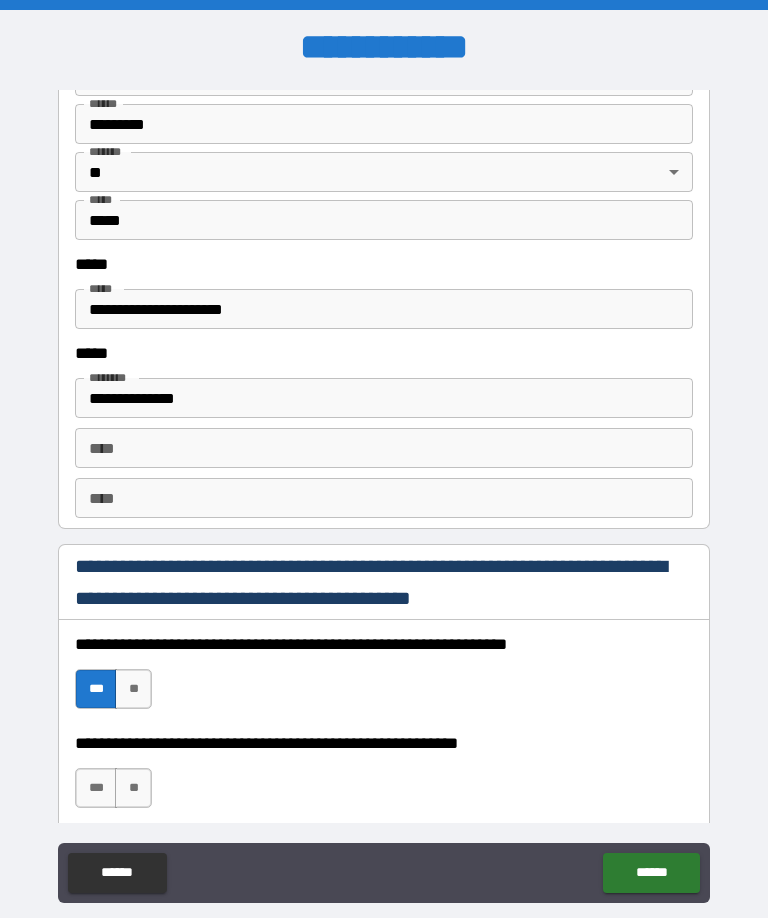 click on "***" at bounding box center (96, 788) 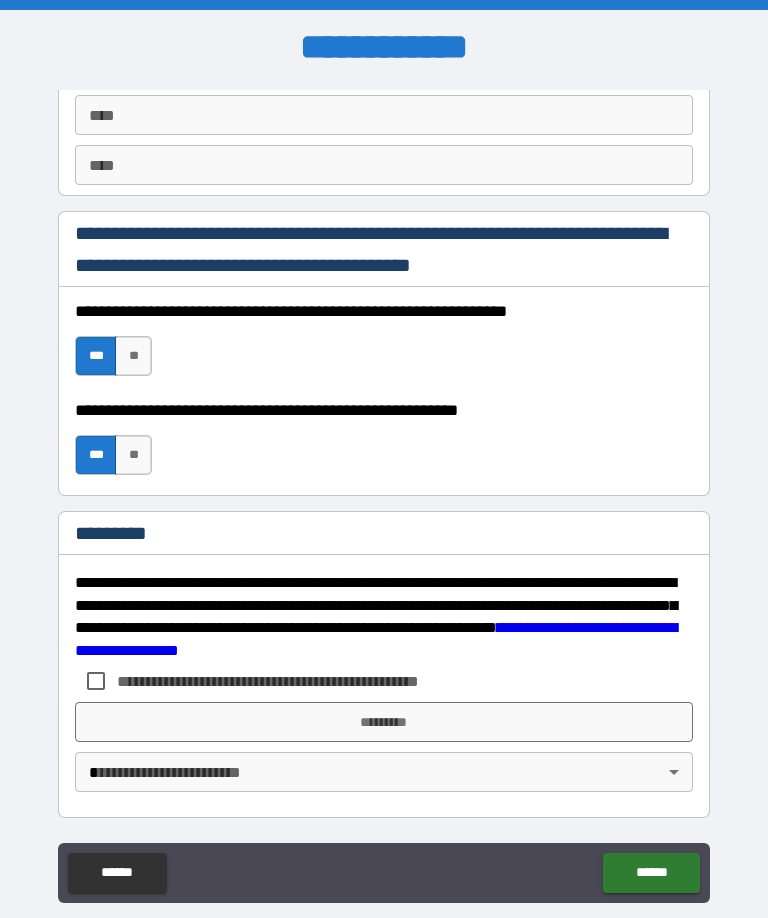 scroll, scrollTop: 2823, scrollLeft: 0, axis: vertical 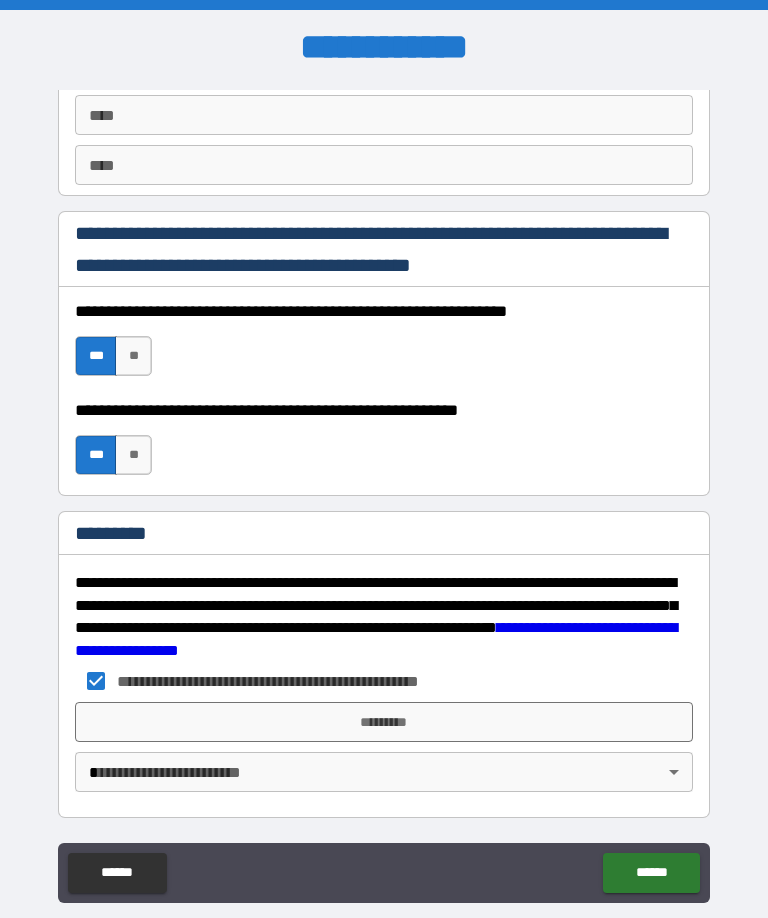 click on "**********" at bounding box center [384, 492] 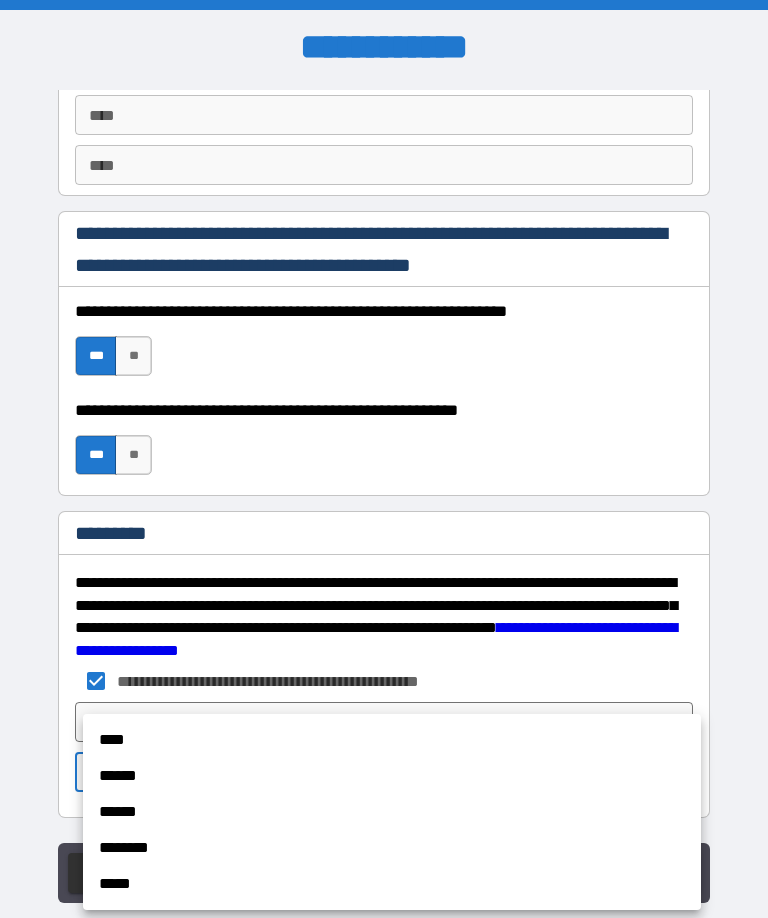 click on "****" at bounding box center (392, 740) 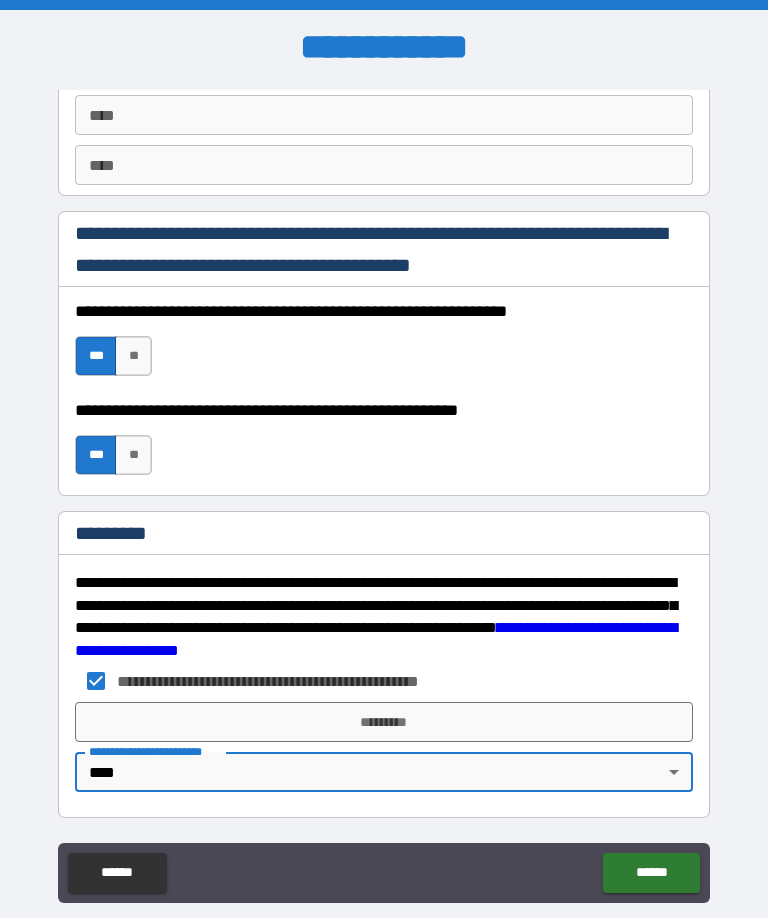 click on "*********" at bounding box center [384, 722] 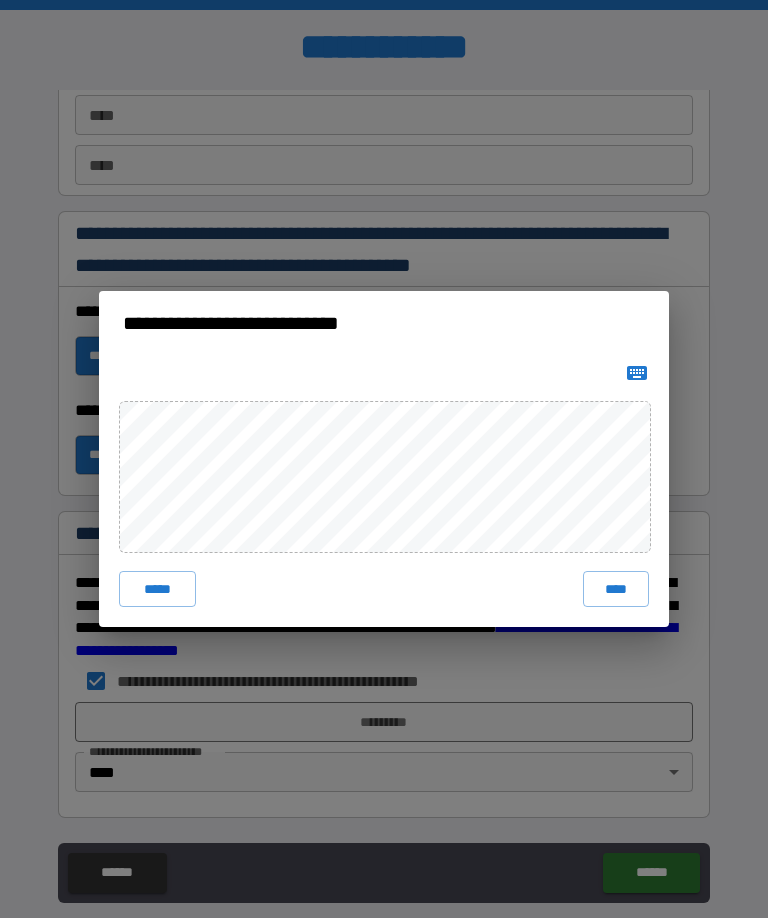 click on "****" at bounding box center [616, 589] 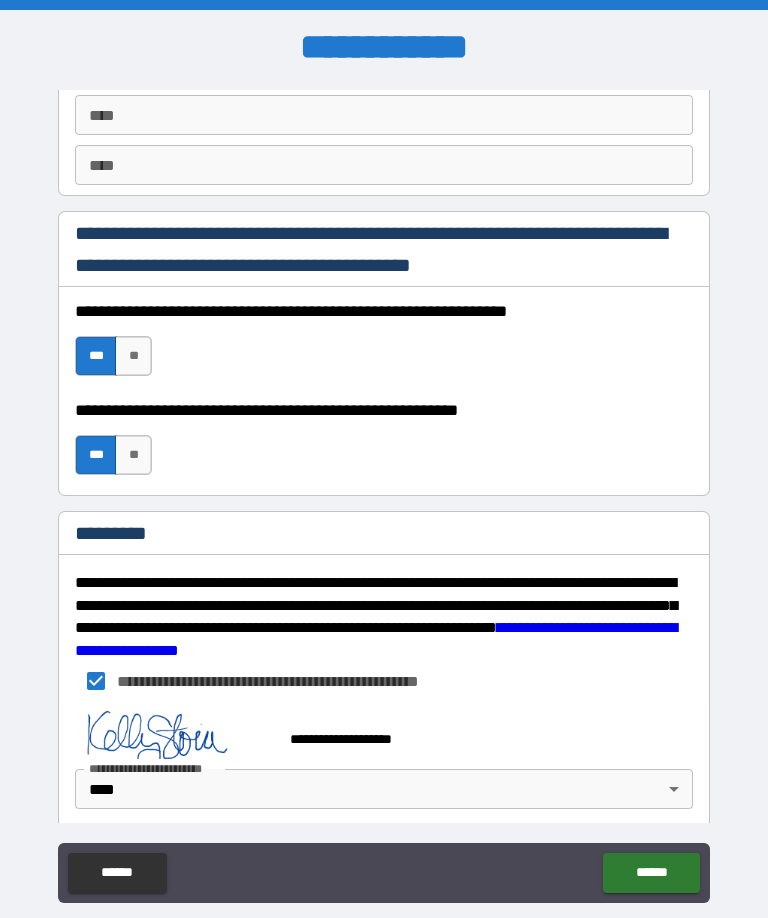 click on "******" at bounding box center [651, 873] 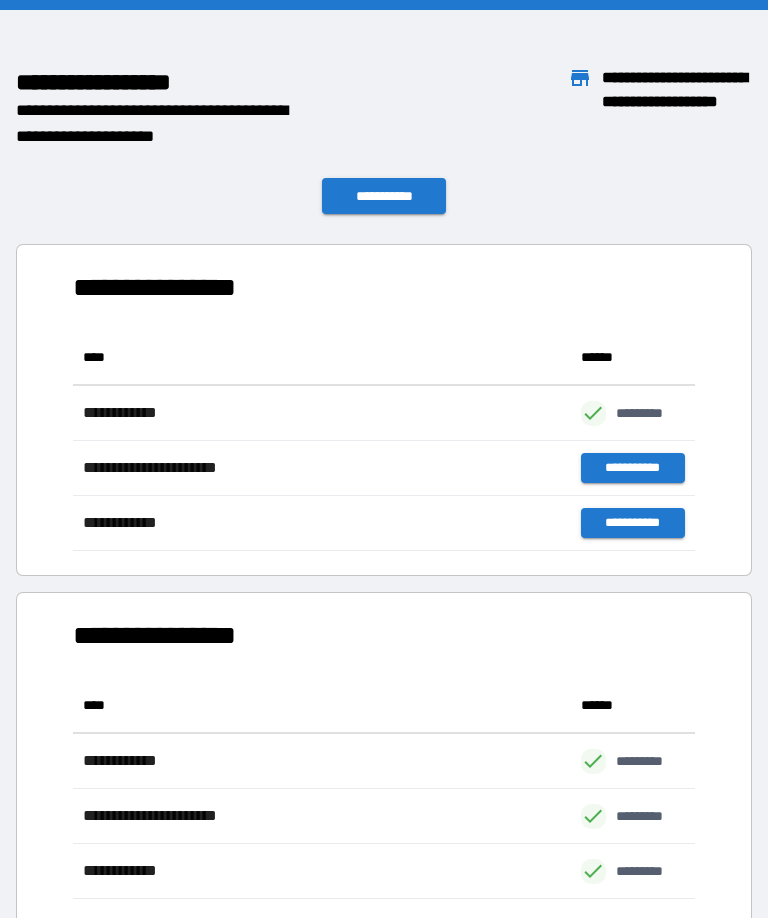 scroll, scrollTop: 221, scrollLeft: 622, axis: both 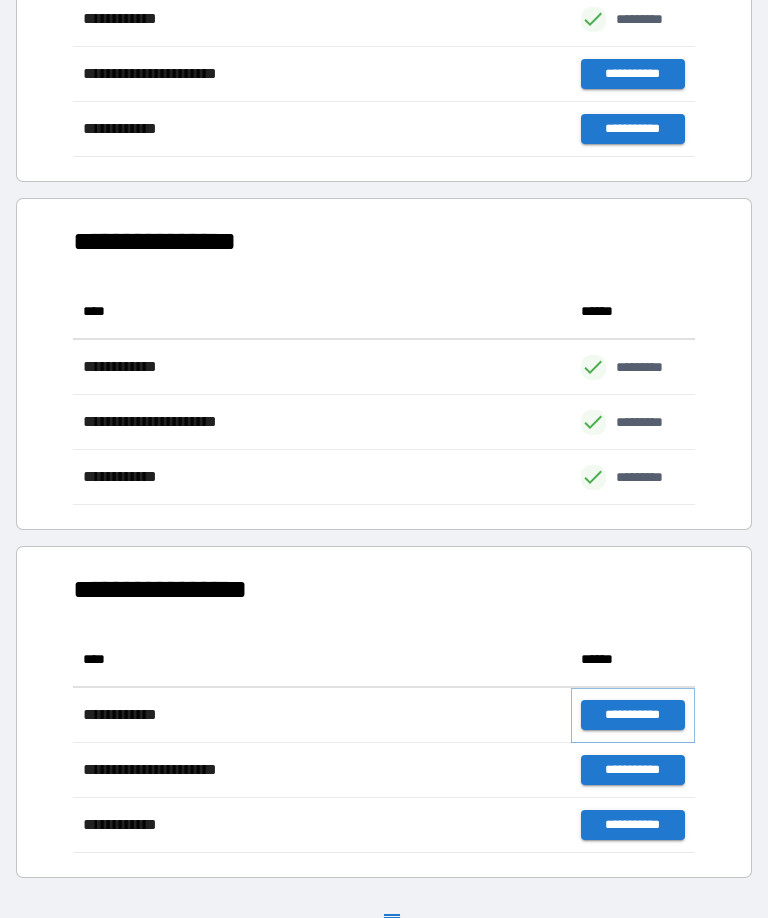 click on "**********" at bounding box center [633, 715] 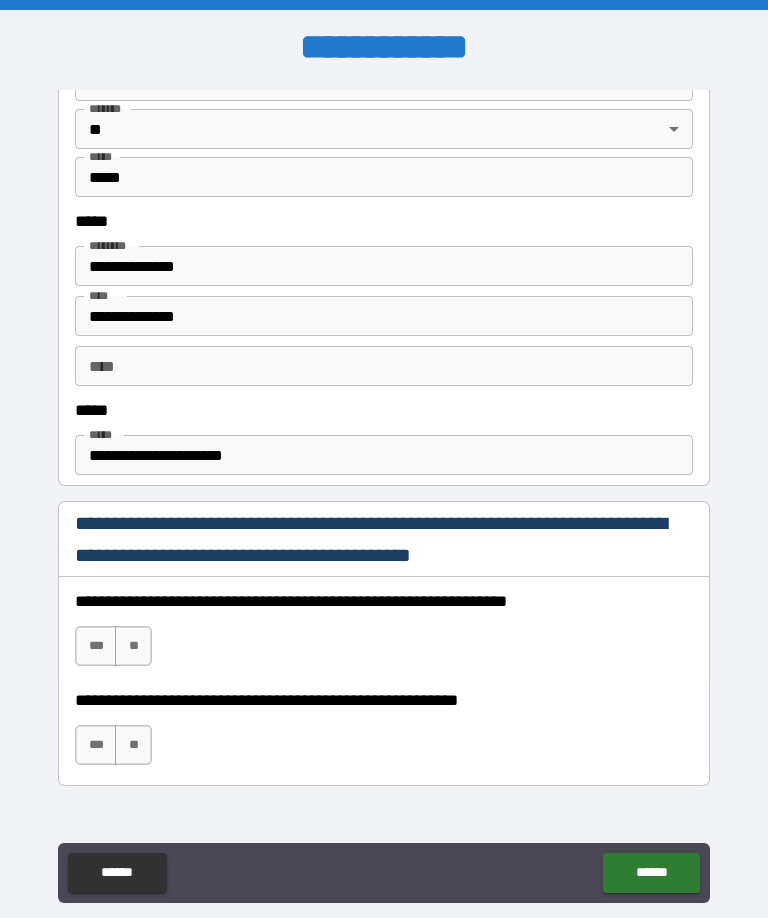 scroll, scrollTop: 898, scrollLeft: 0, axis: vertical 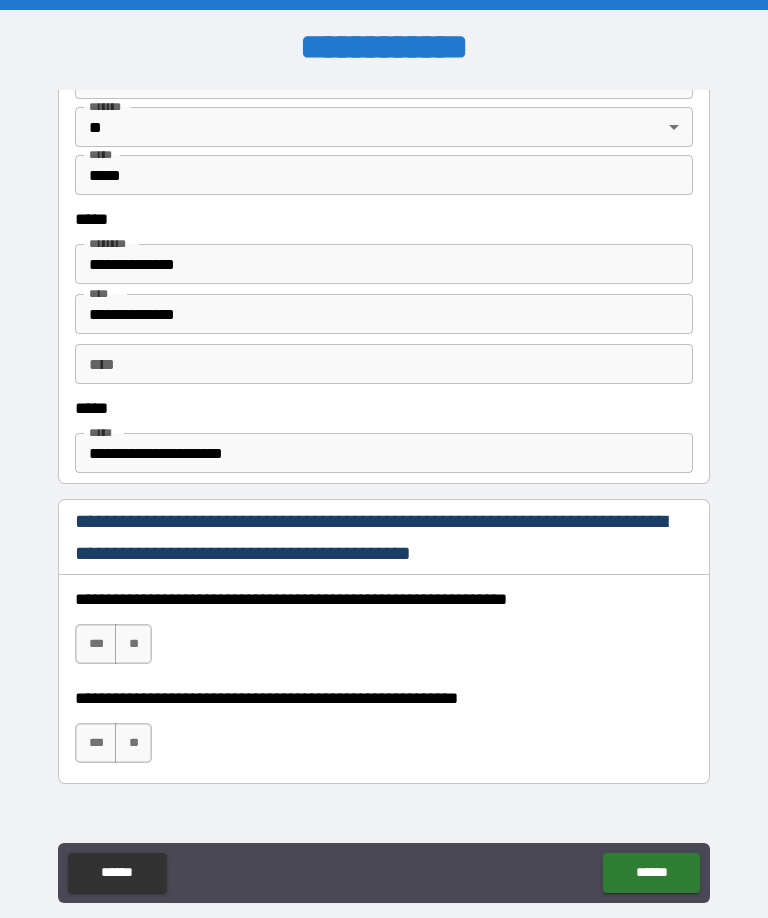 click on "***" at bounding box center [96, 644] 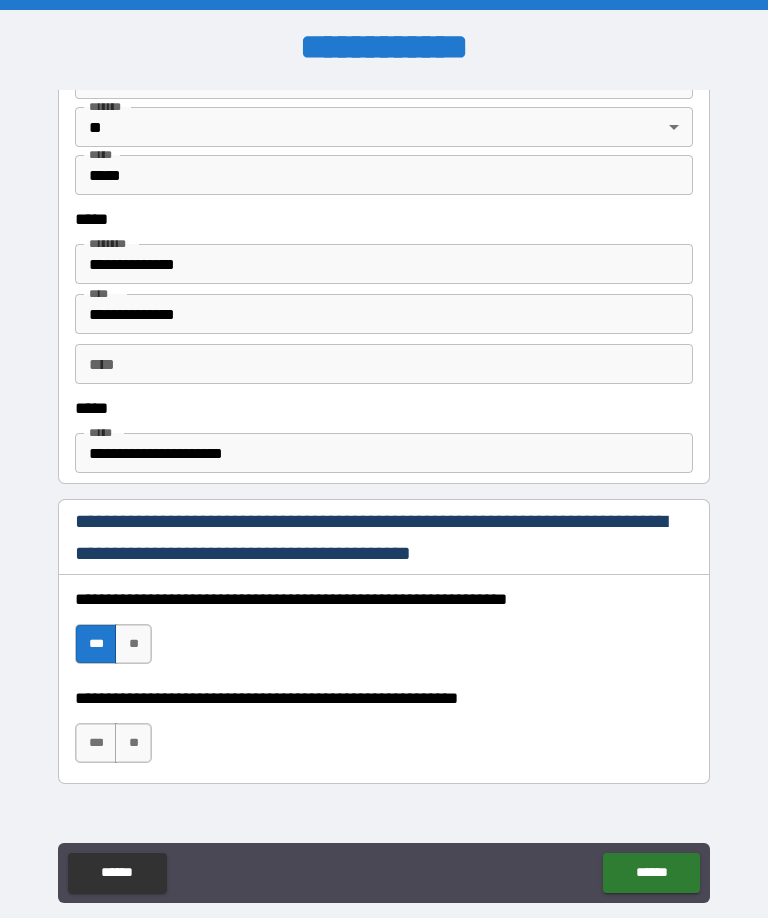 click on "***" at bounding box center (96, 743) 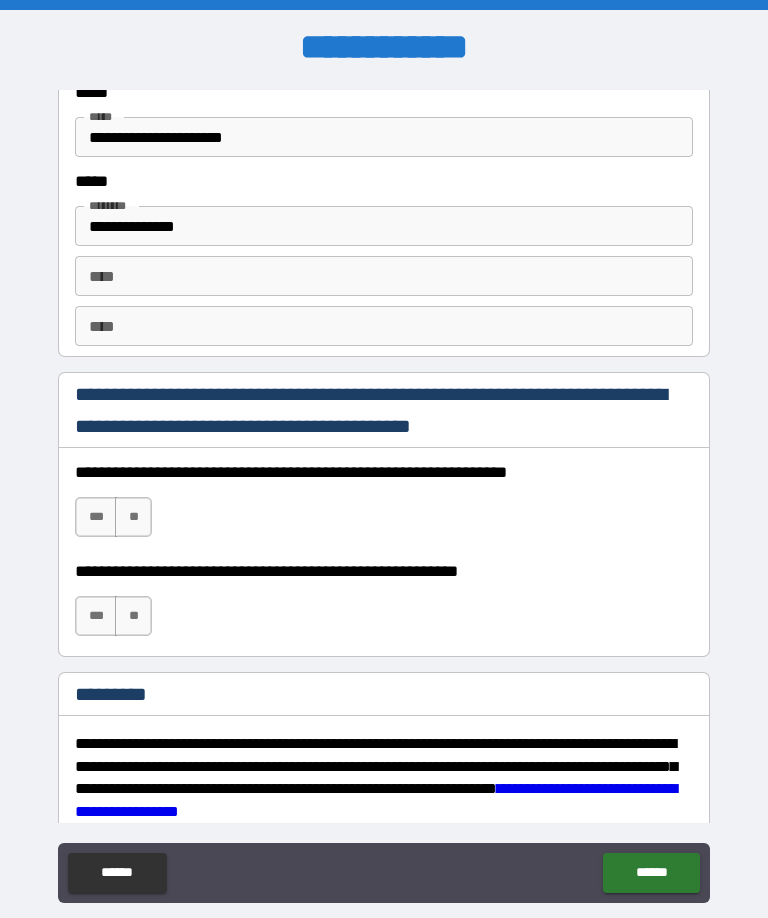 scroll, scrollTop: 2682, scrollLeft: 0, axis: vertical 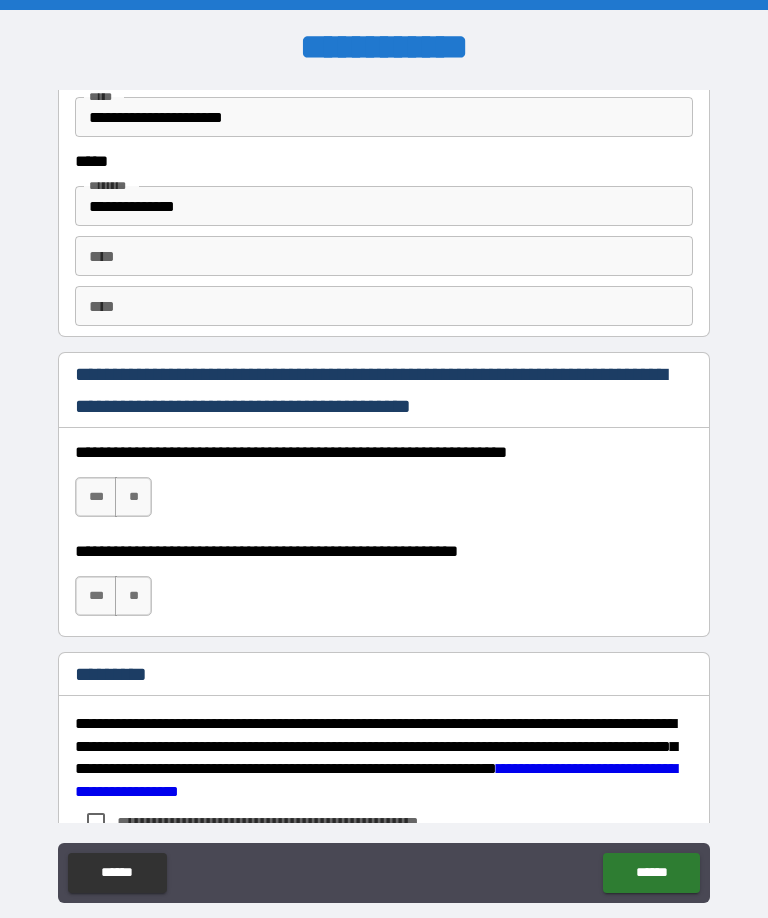click on "***" at bounding box center (96, 497) 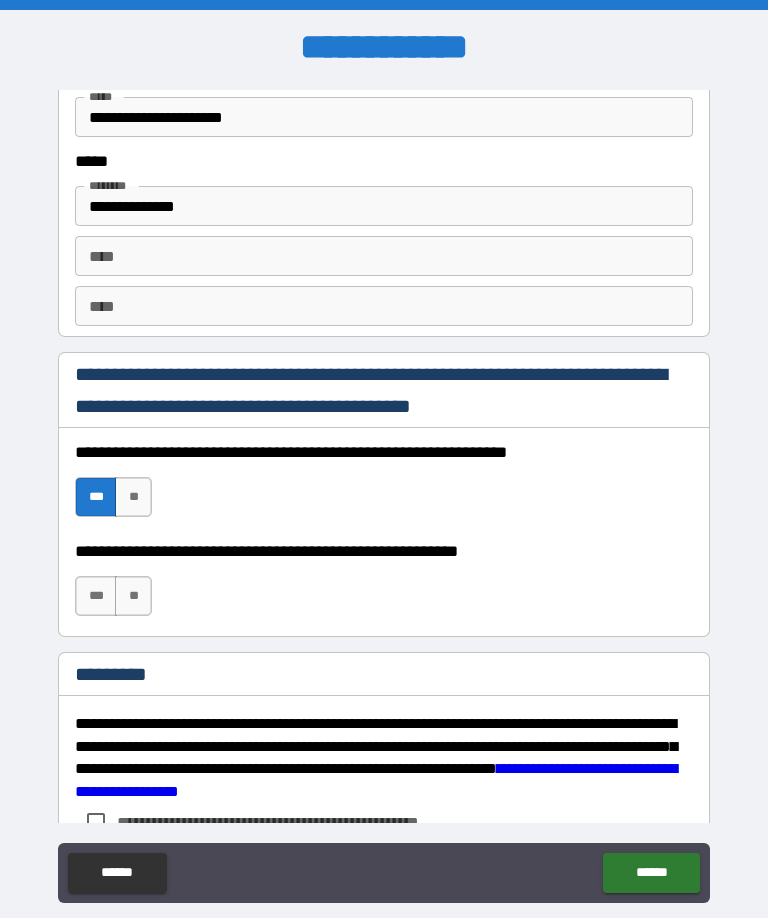 click on "***" at bounding box center [96, 596] 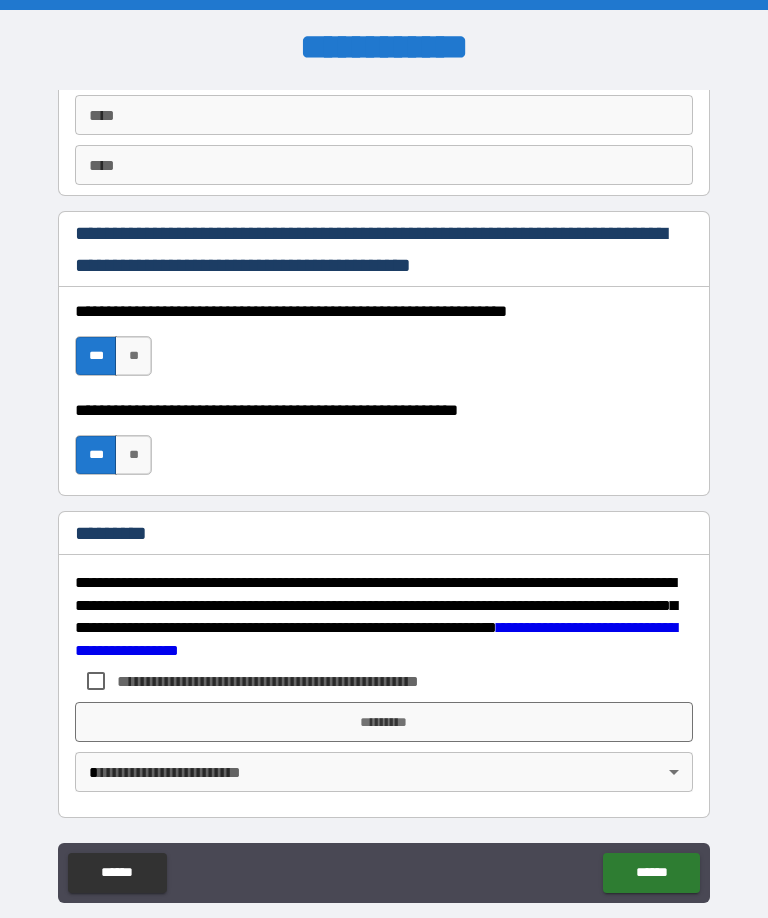 scroll, scrollTop: 2823, scrollLeft: 0, axis: vertical 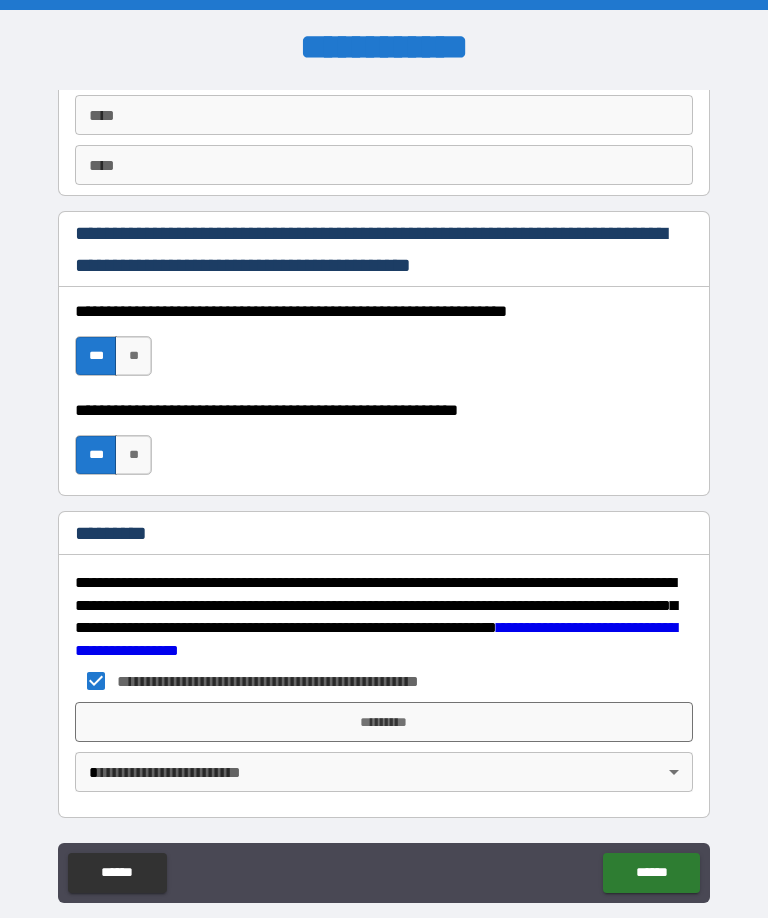 click on "**********" at bounding box center [384, 492] 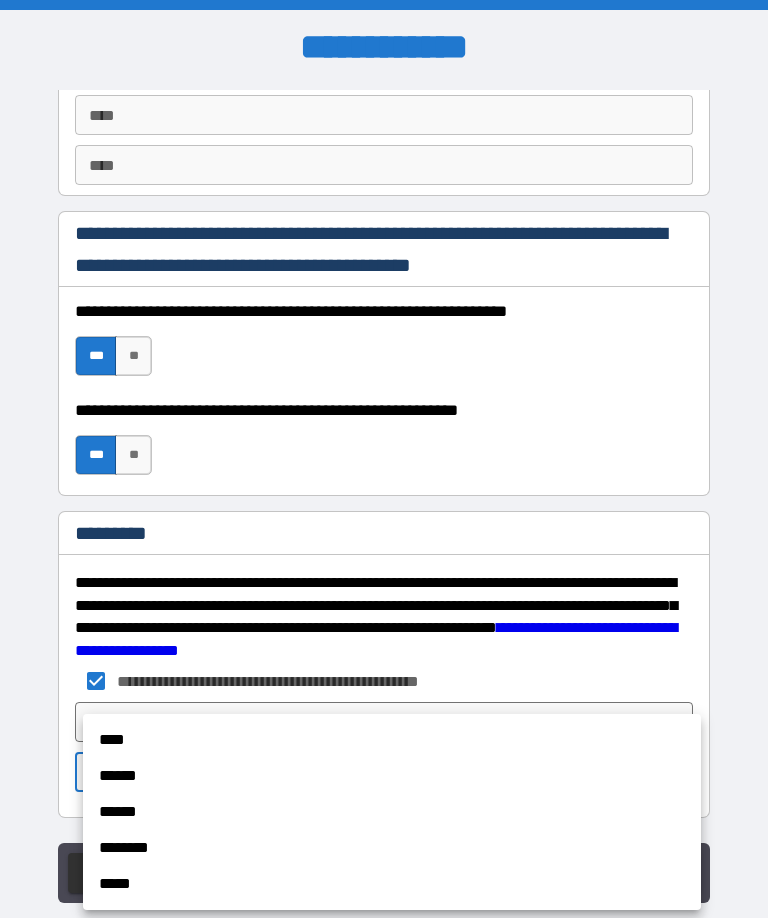 click on "******" at bounding box center [392, 776] 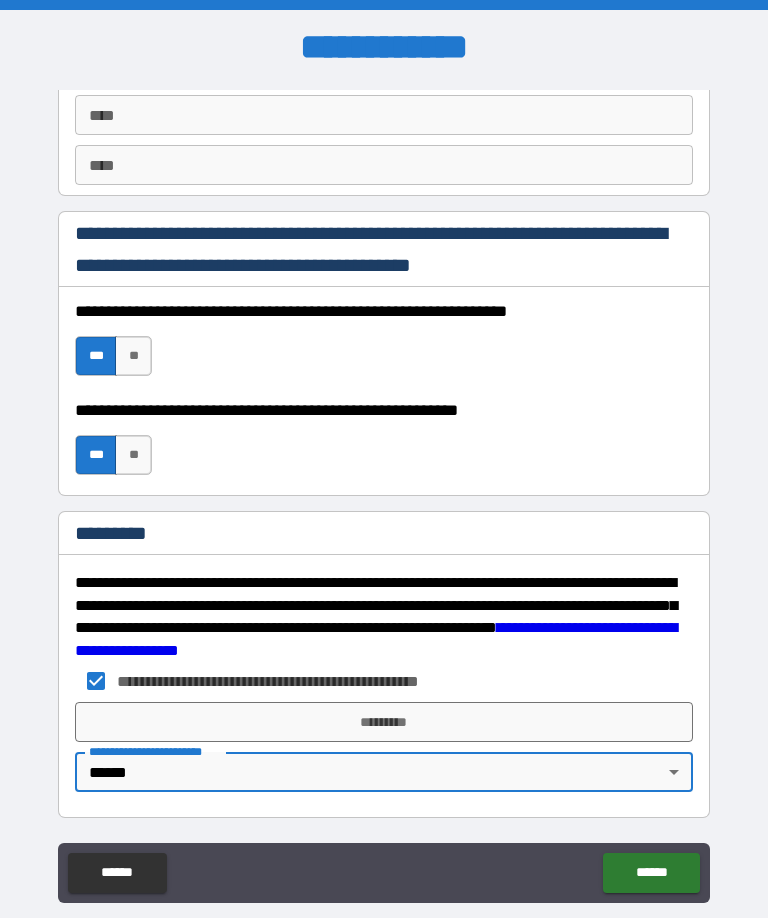 click on "*********" at bounding box center [384, 722] 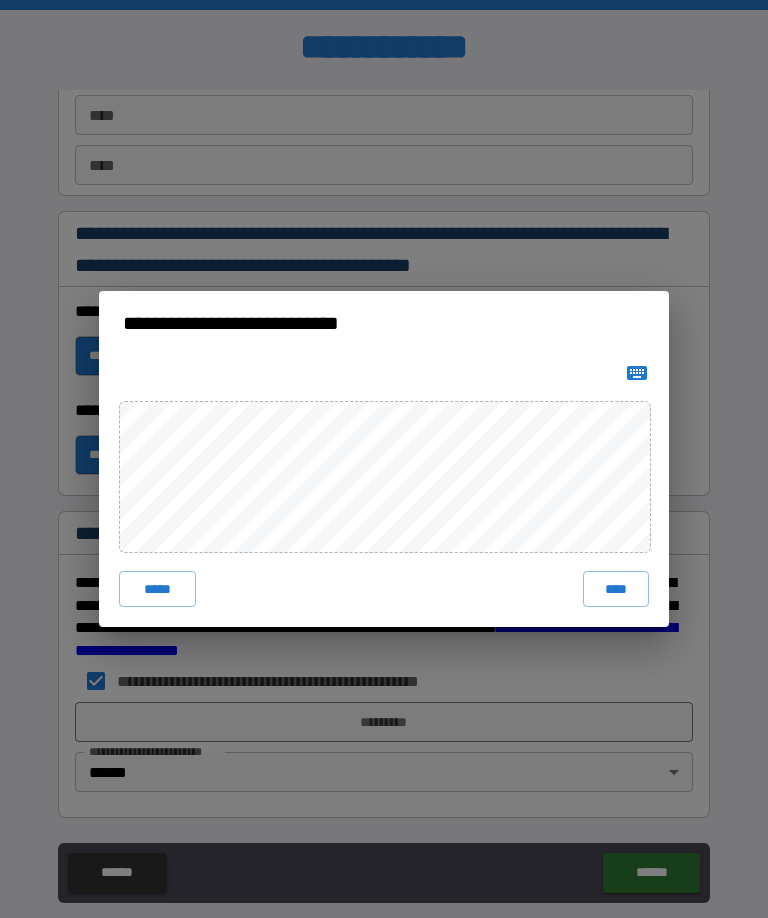 click on "****" at bounding box center [616, 589] 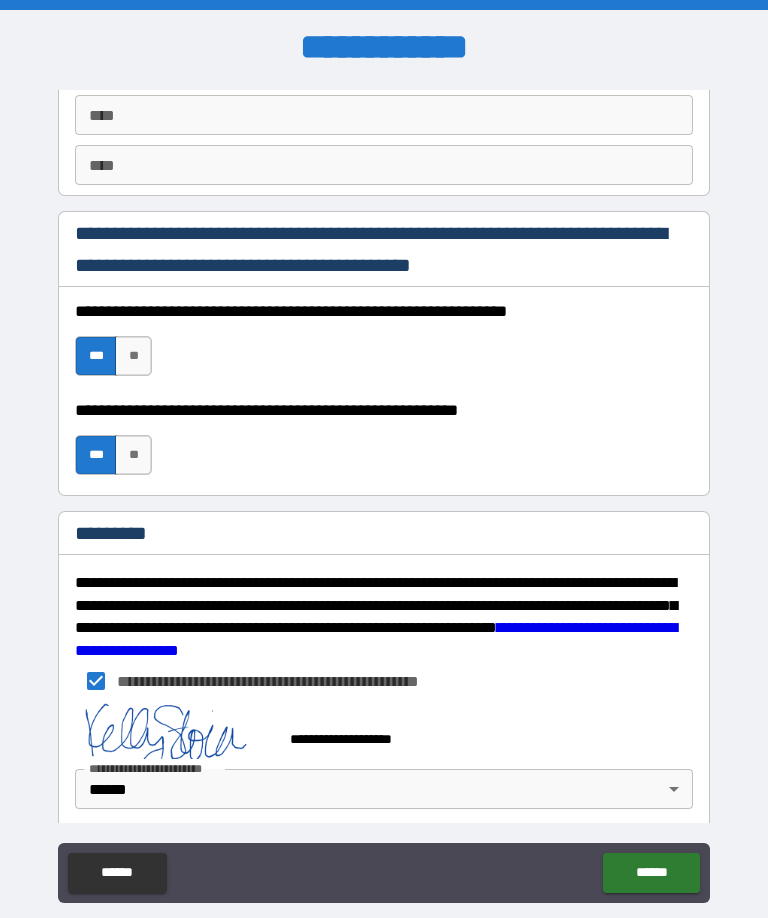 click on "******" at bounding box center (651, 873) 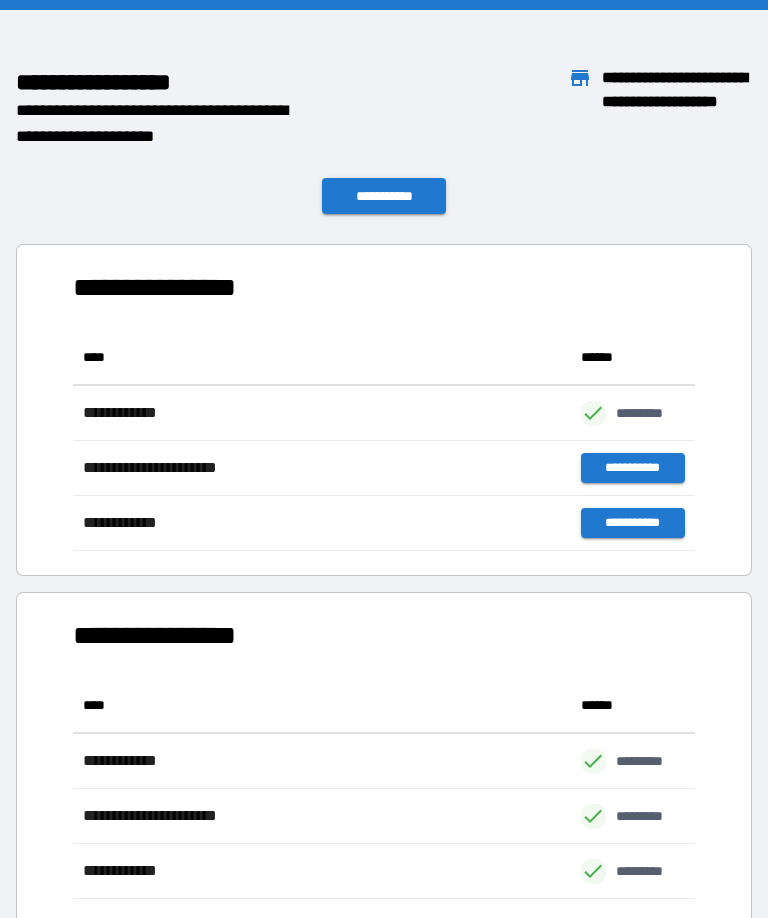 scroll, scrollTop: 1, scrollLeft: 1, axis: both 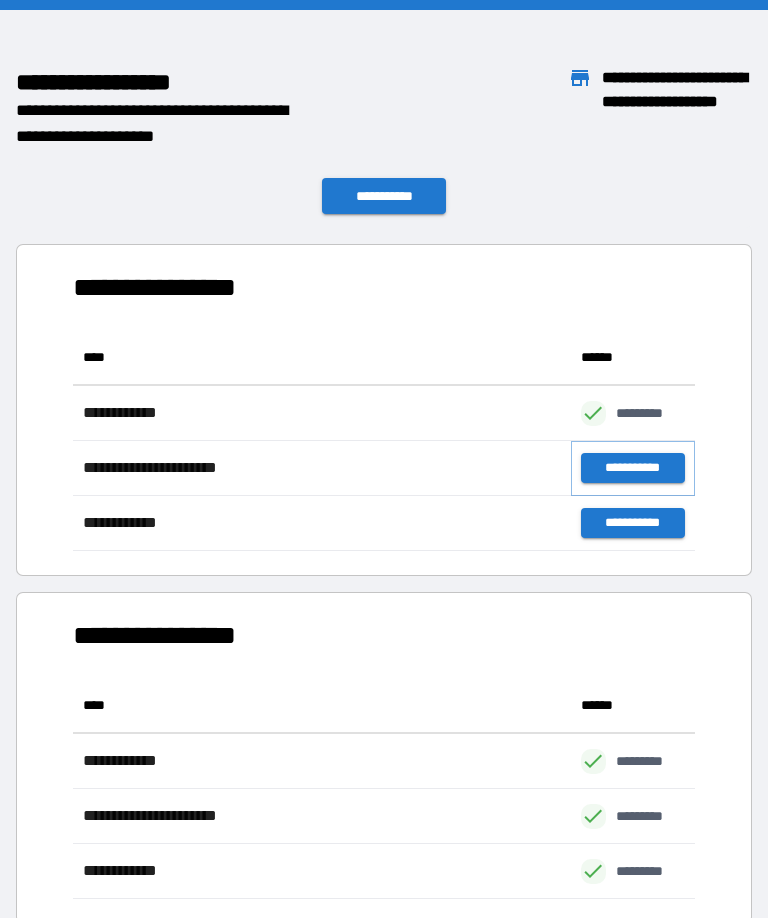 click on "**********" at bounding box center (633, 468) 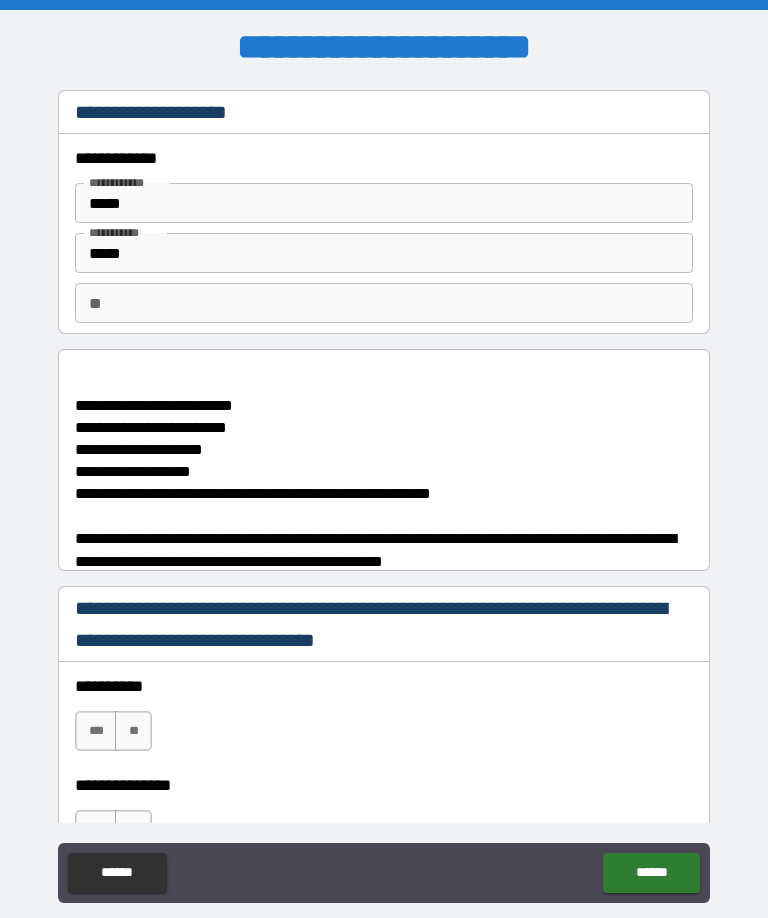 type on "*" 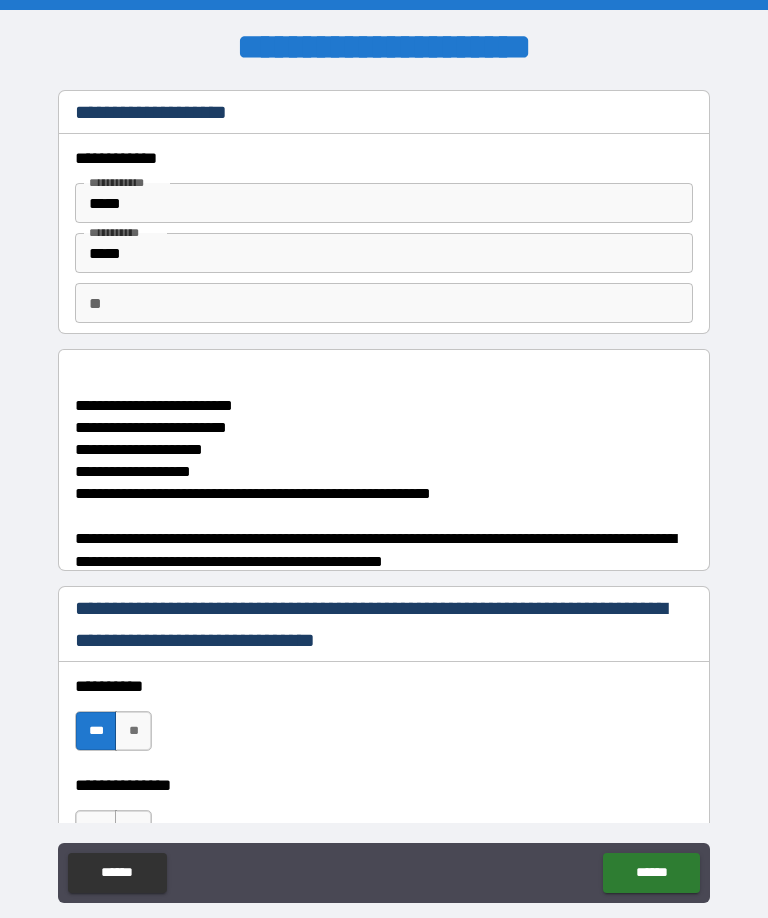 type on "*" 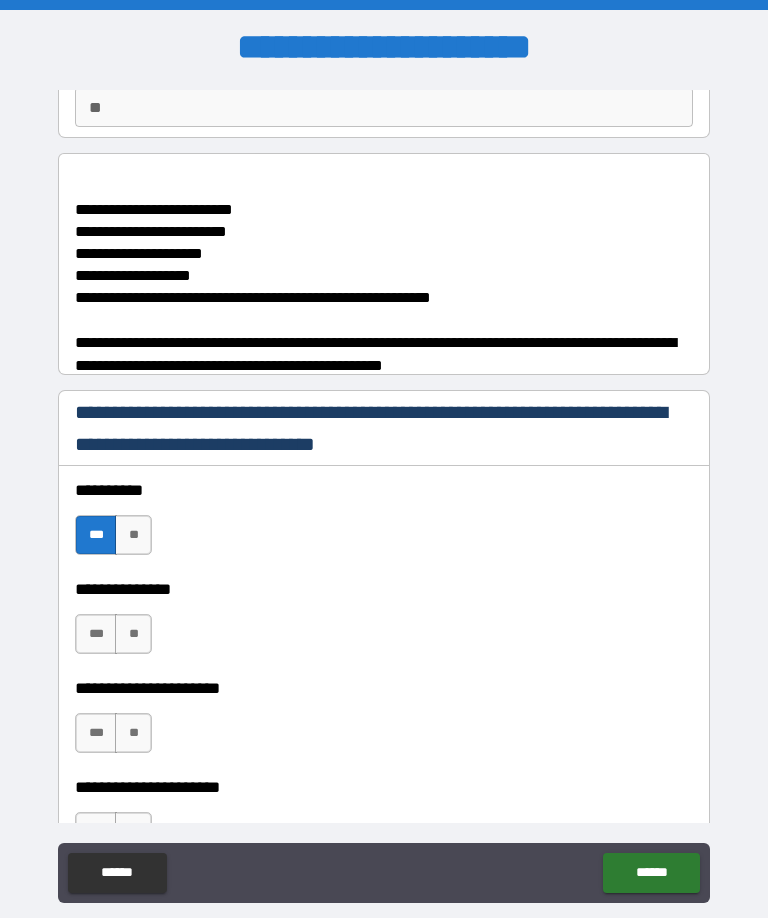 scroll, scrollTop: 198, scrollLeft: 0, axis: vertical 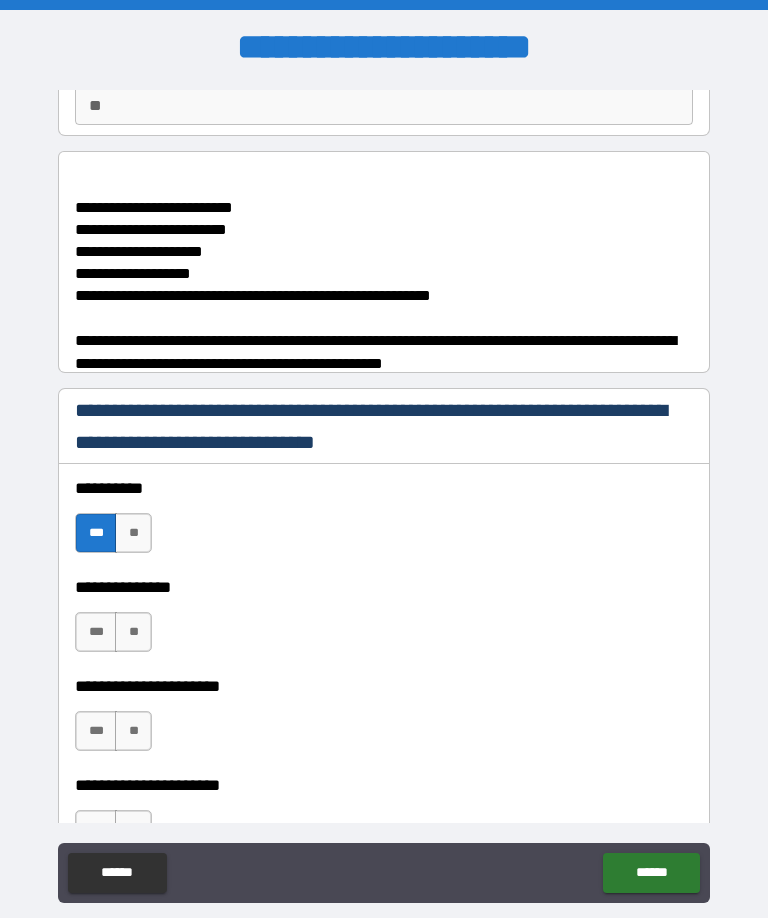 click on "***" at bounding box center (96, 632) 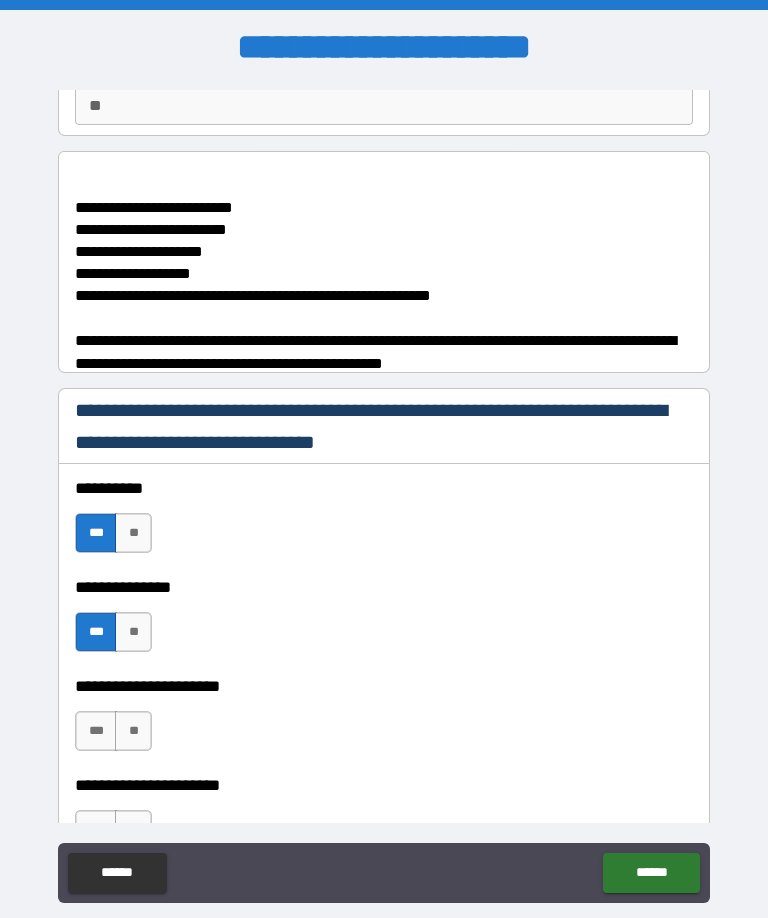 type on "*" 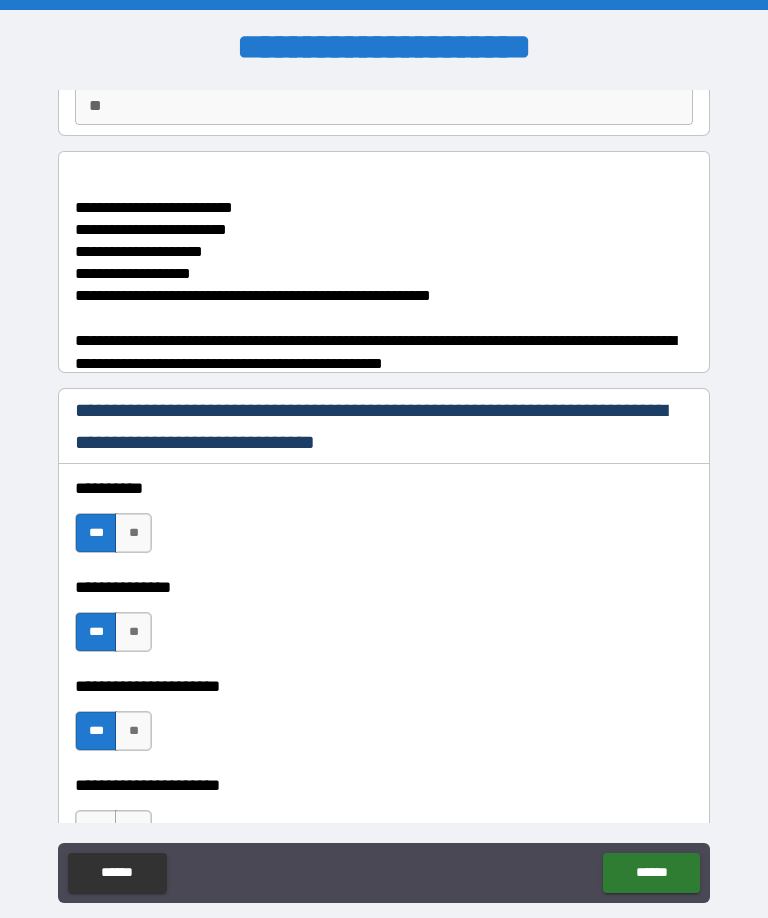type on "*" 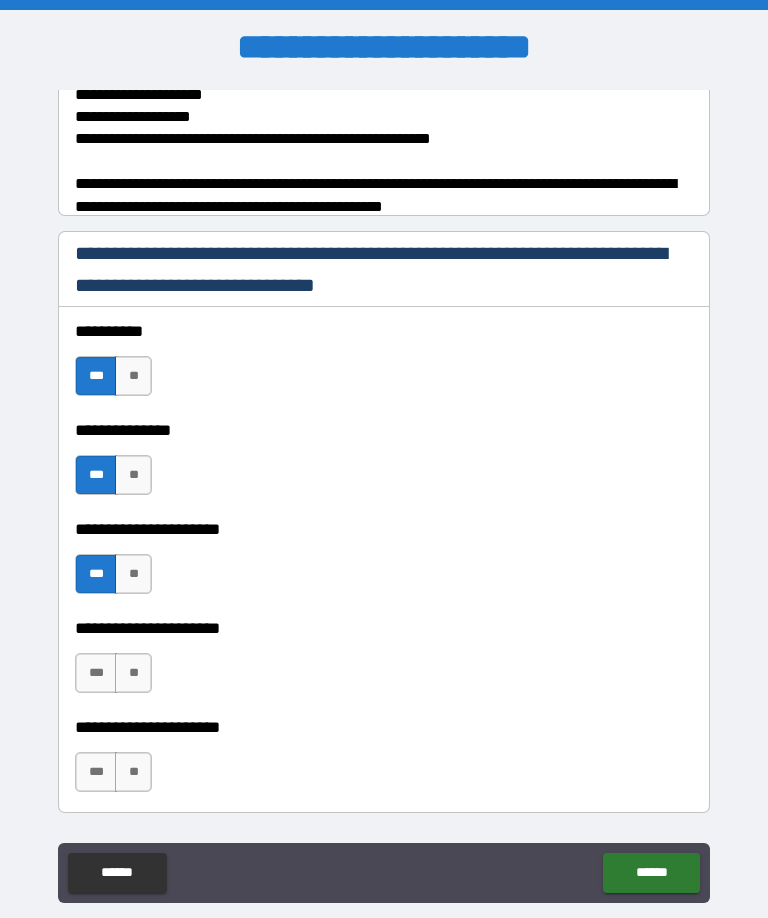 scroll, scrollTop: 361, scrollLeft: 0, axis: vertical 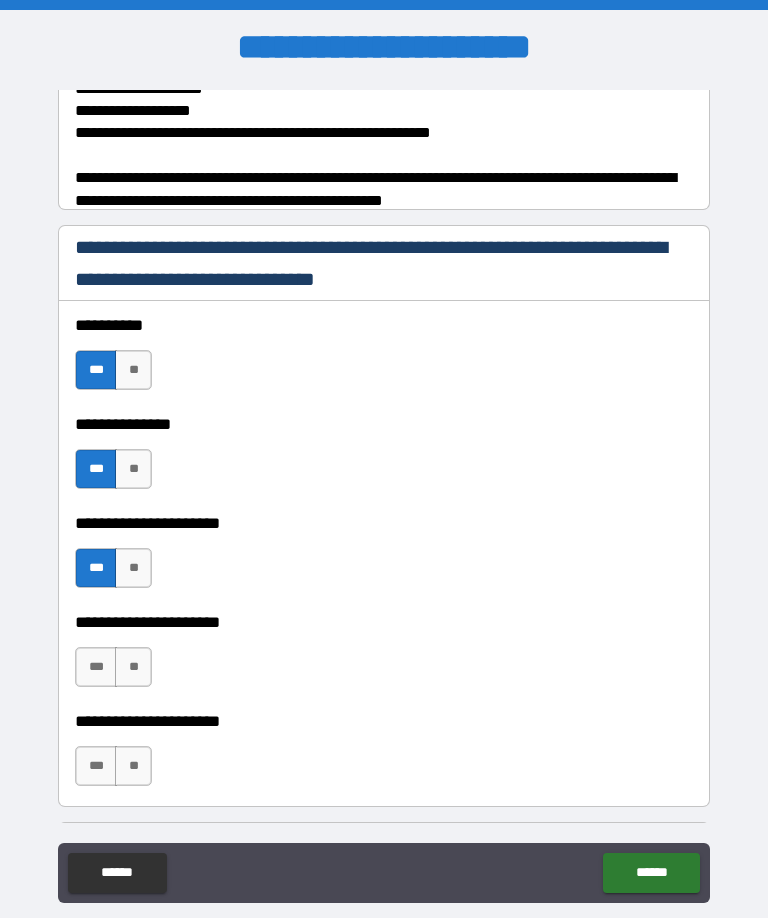 click on "***" at bounding box center [96, 667] 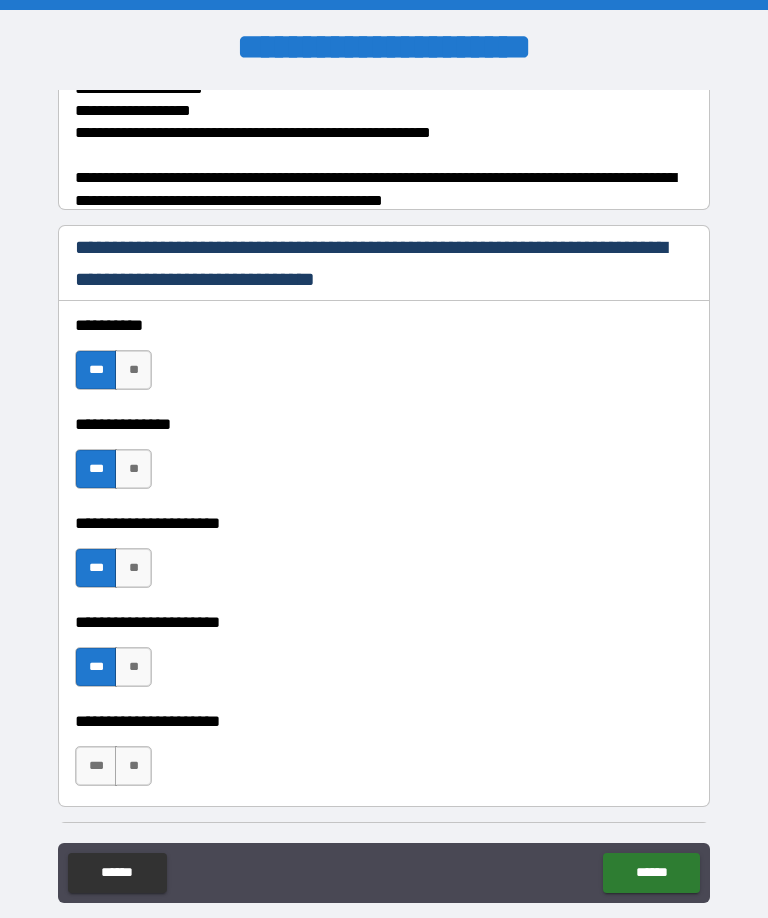 type on "*" 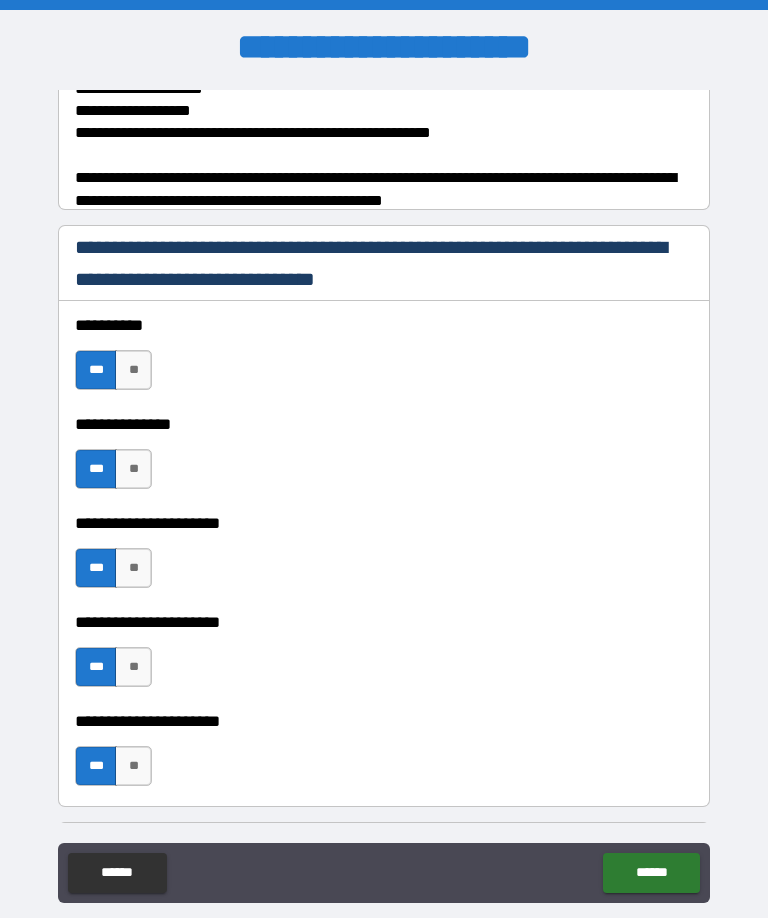 type on "*" 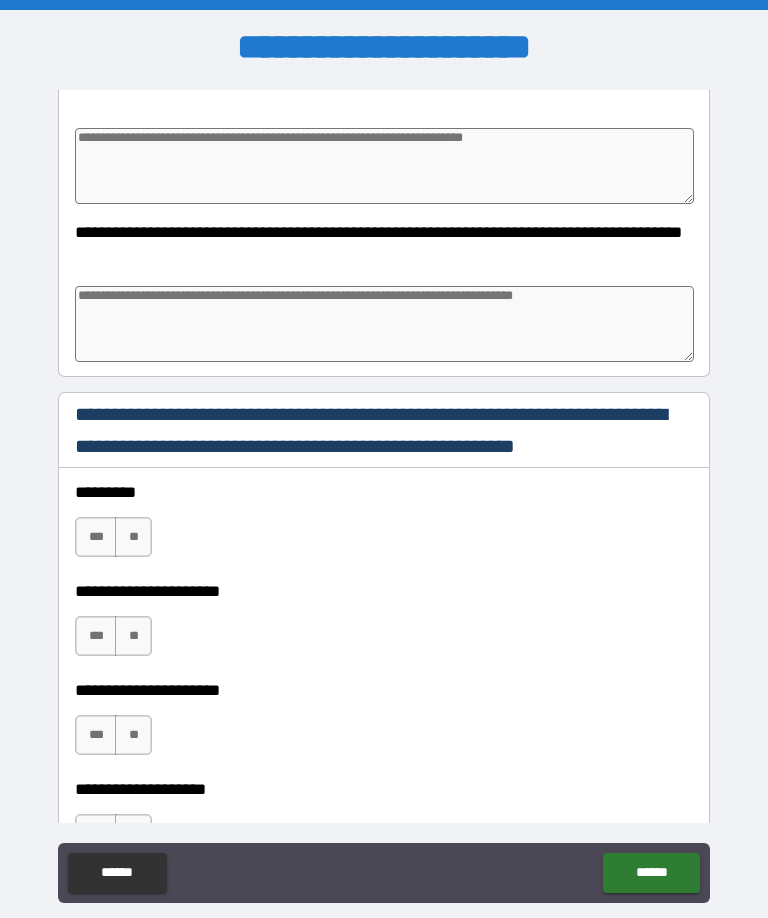 scroll, scrollTop: 1143, scrollLeft: 0, axis: vertical 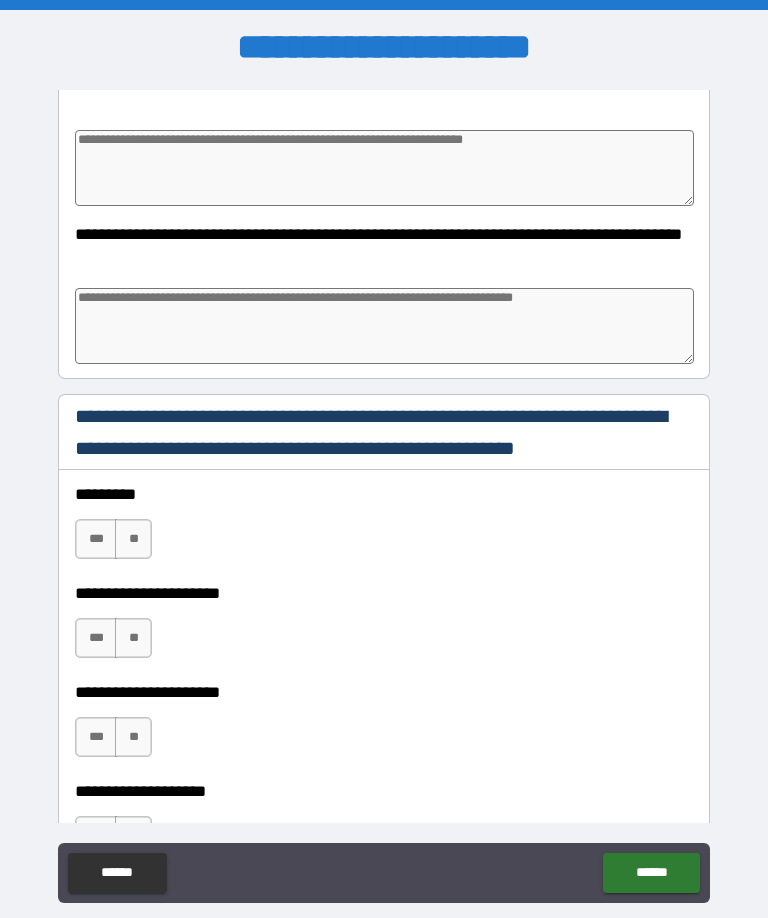 click on "***" at bounding box center (96, 539) 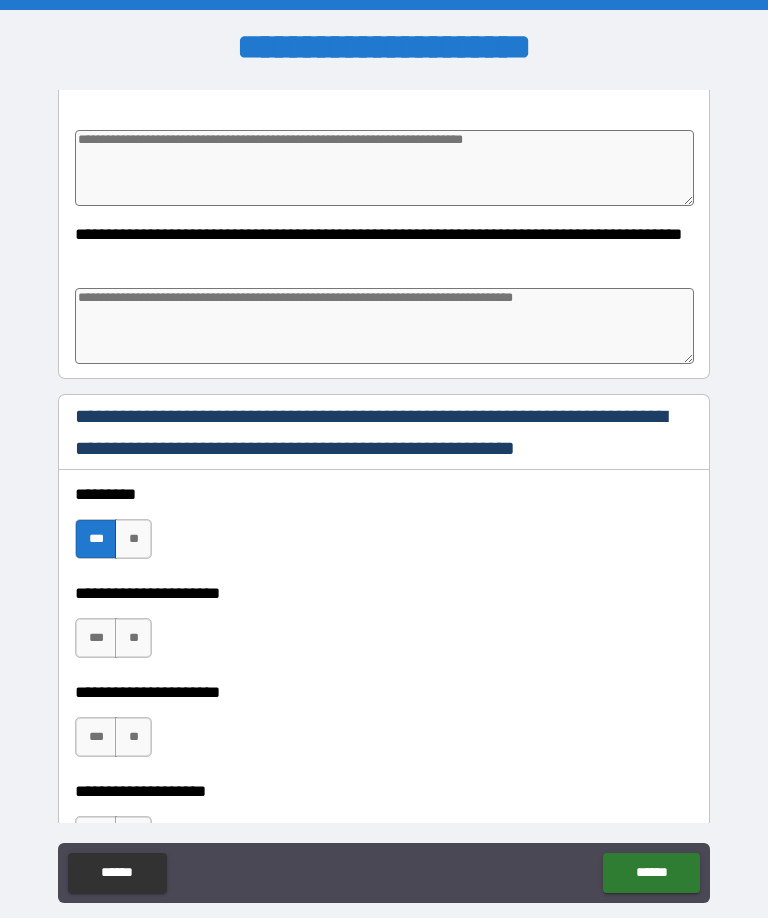 type on "*" 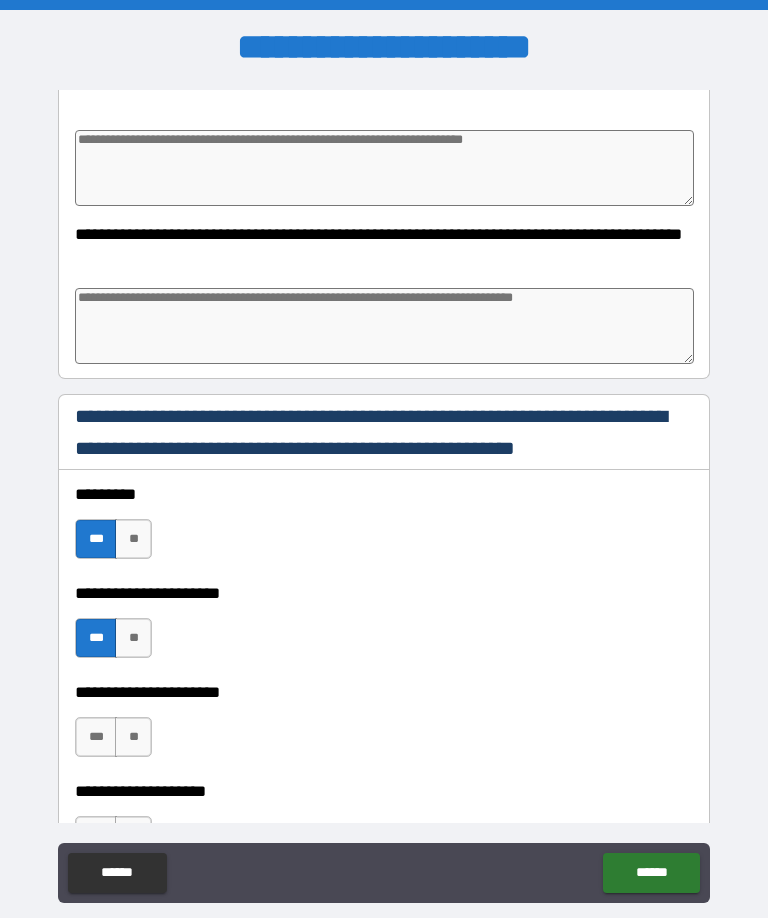 type on "*" 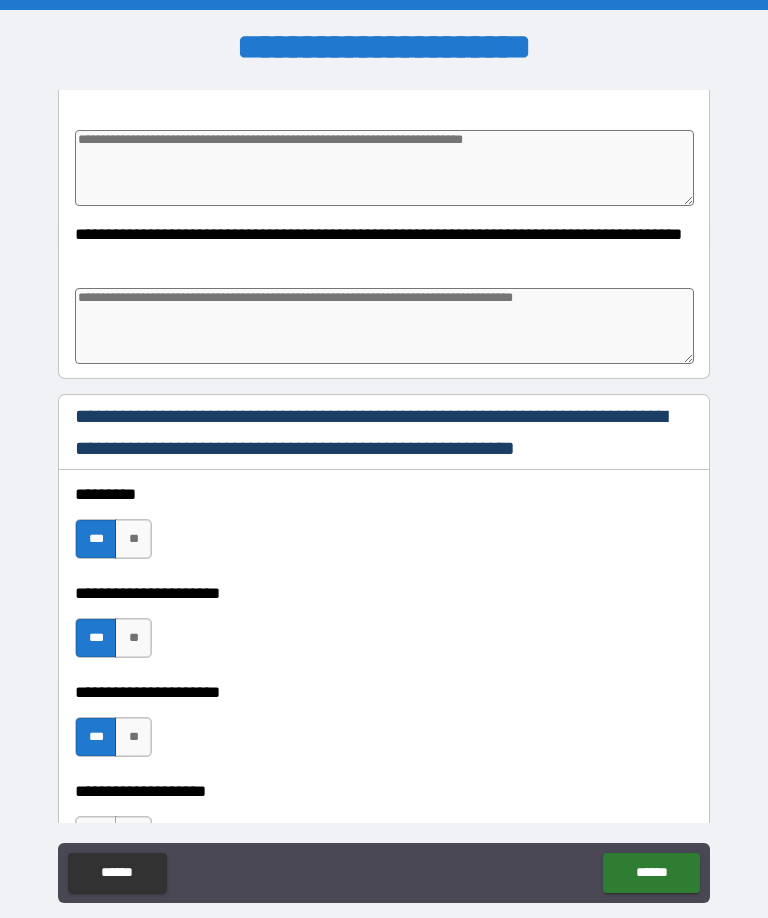 type on "*" 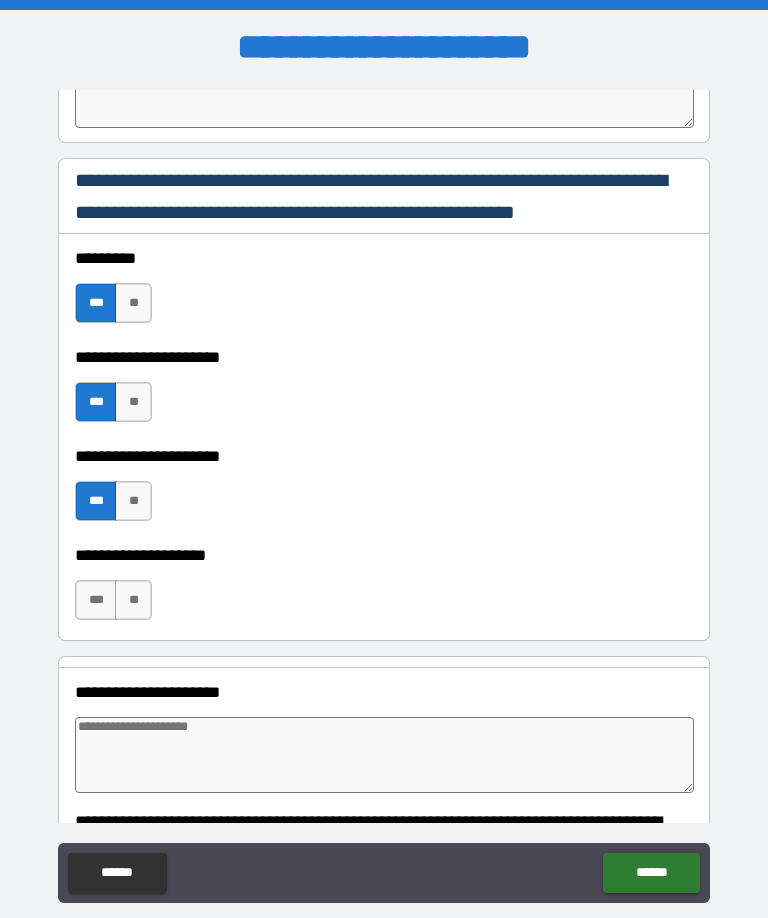 scroll, scrollTop: 1382, scrollLeft: 0, axis: vertical 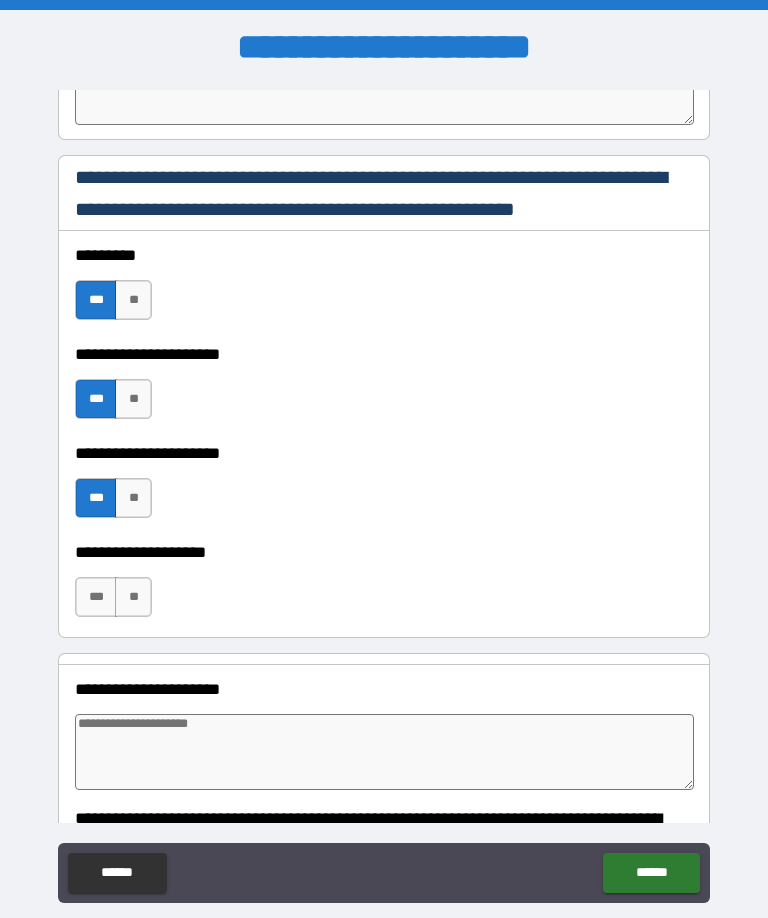 click on "***" at bounding box center [96, 597] 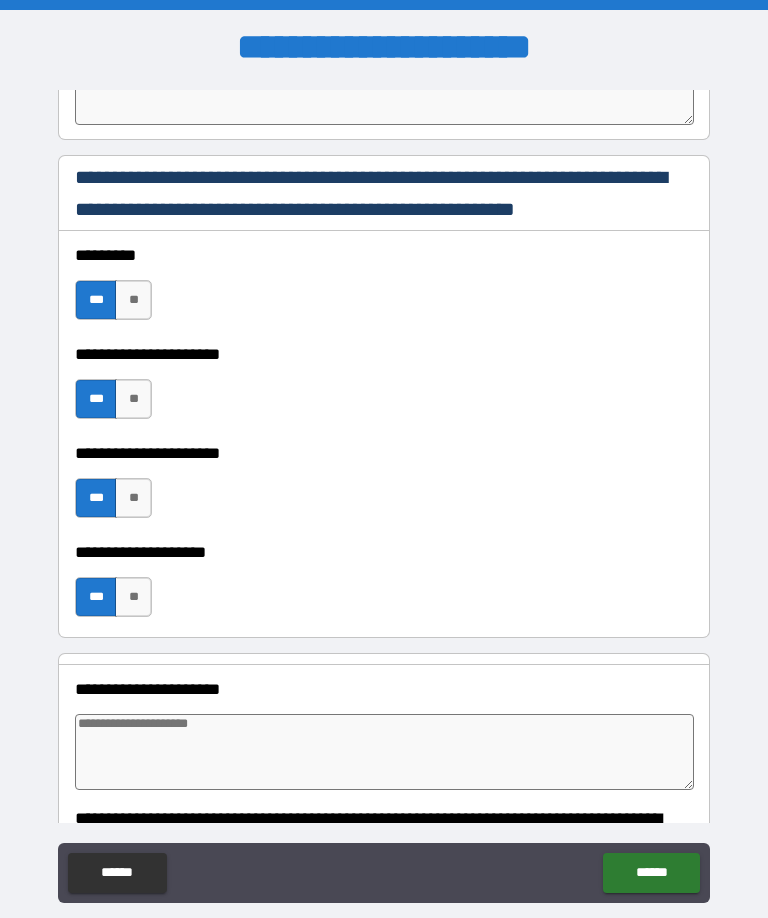 type on "*" 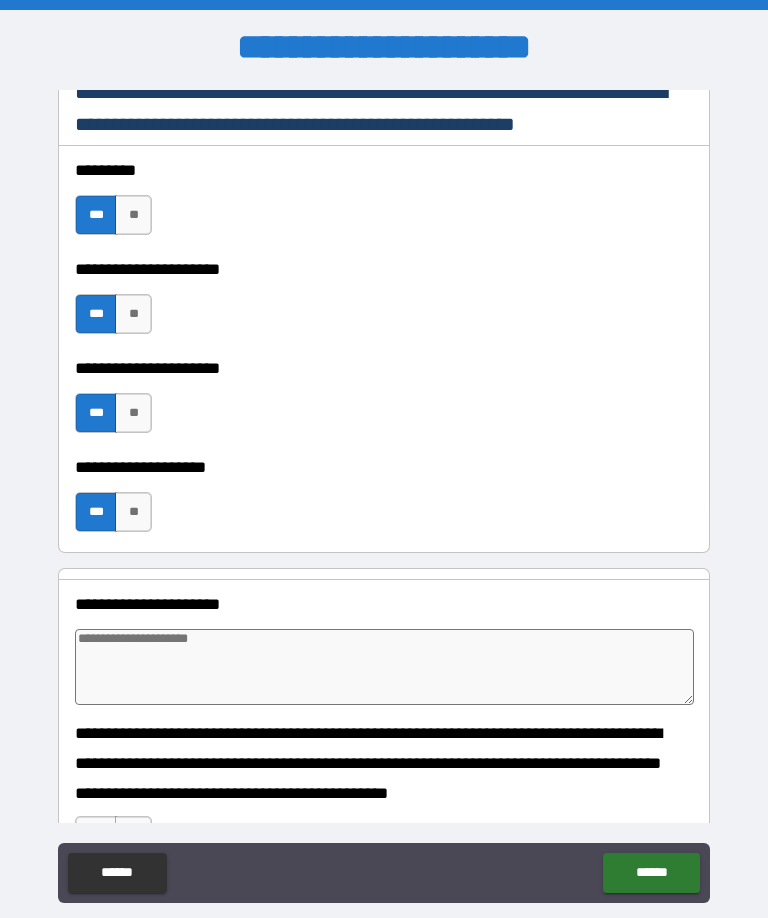 scroll, scrollTop: 1470, scrollLeft: 0, axis: vertical 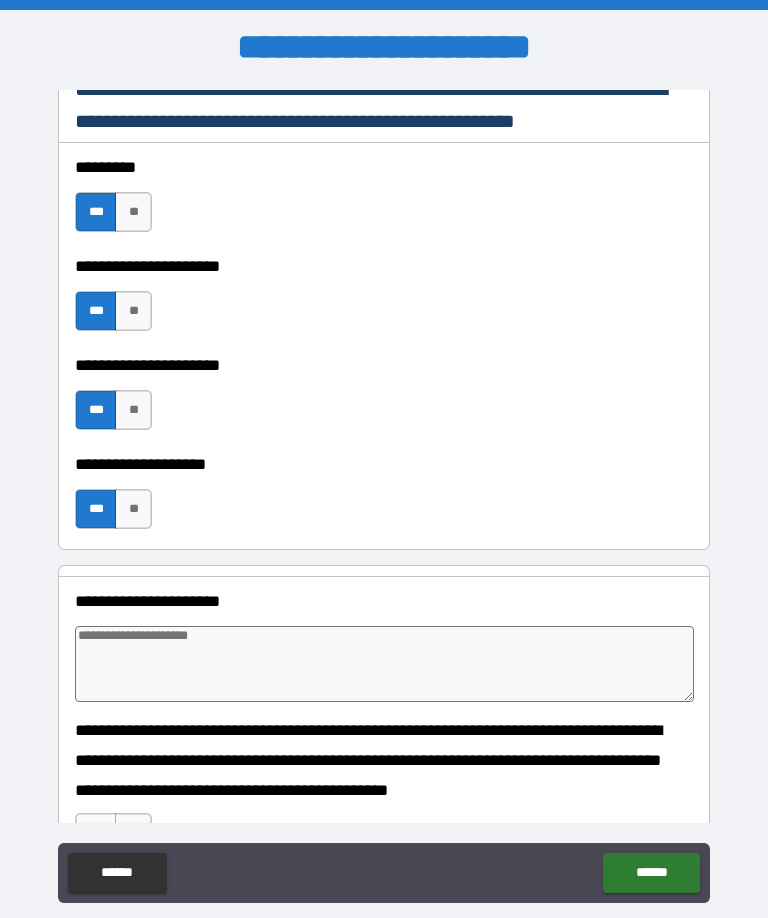 click at bounding box center [384, 664] 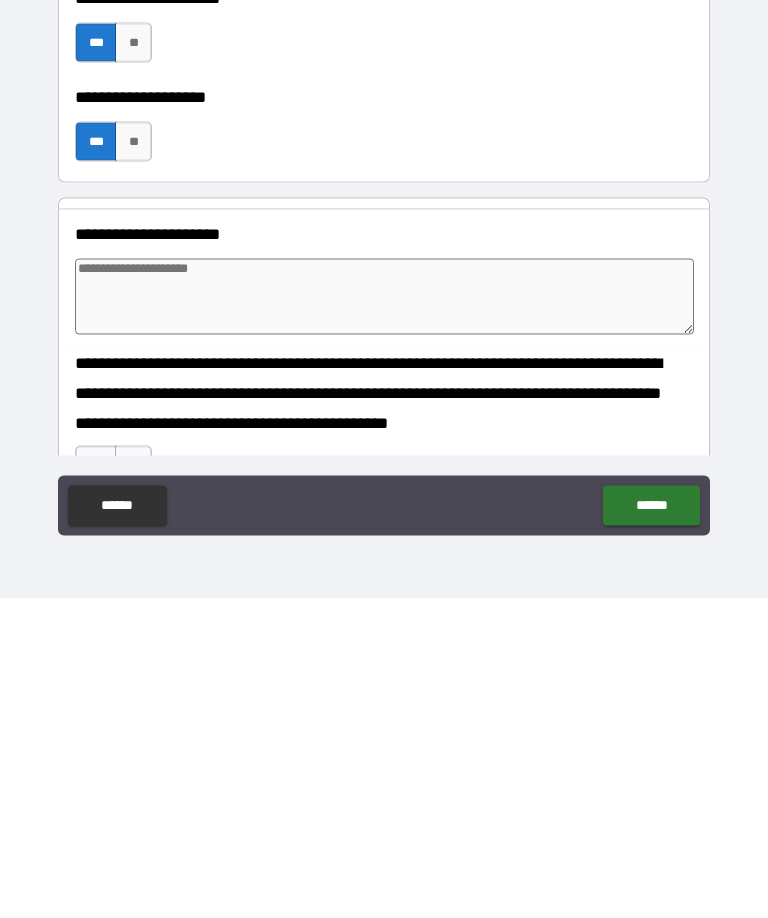 type on "*" 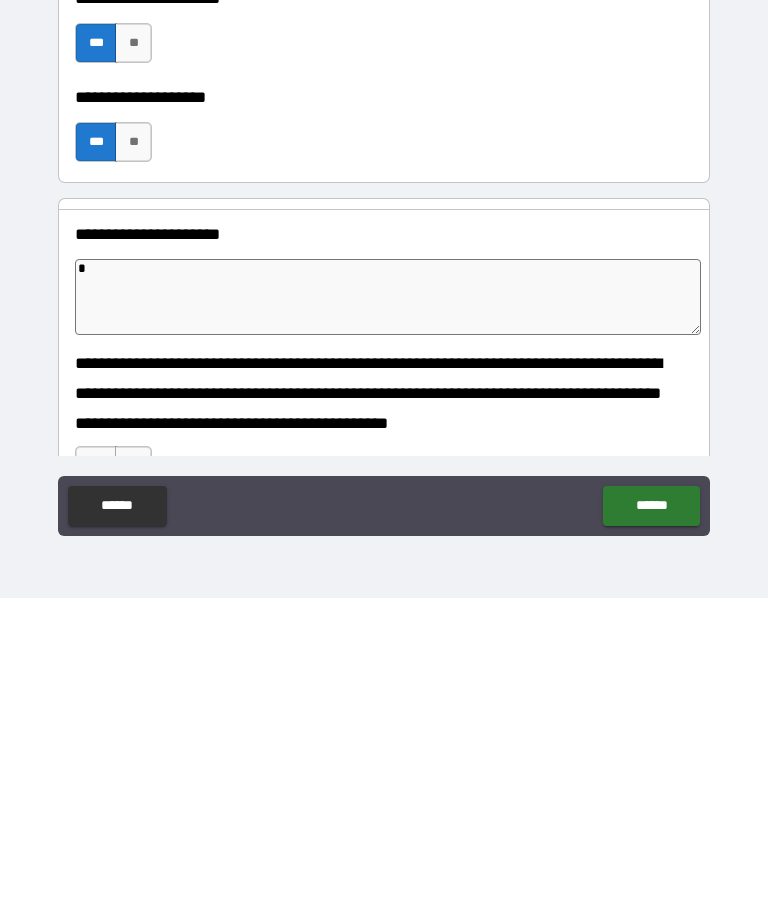 type on "*" 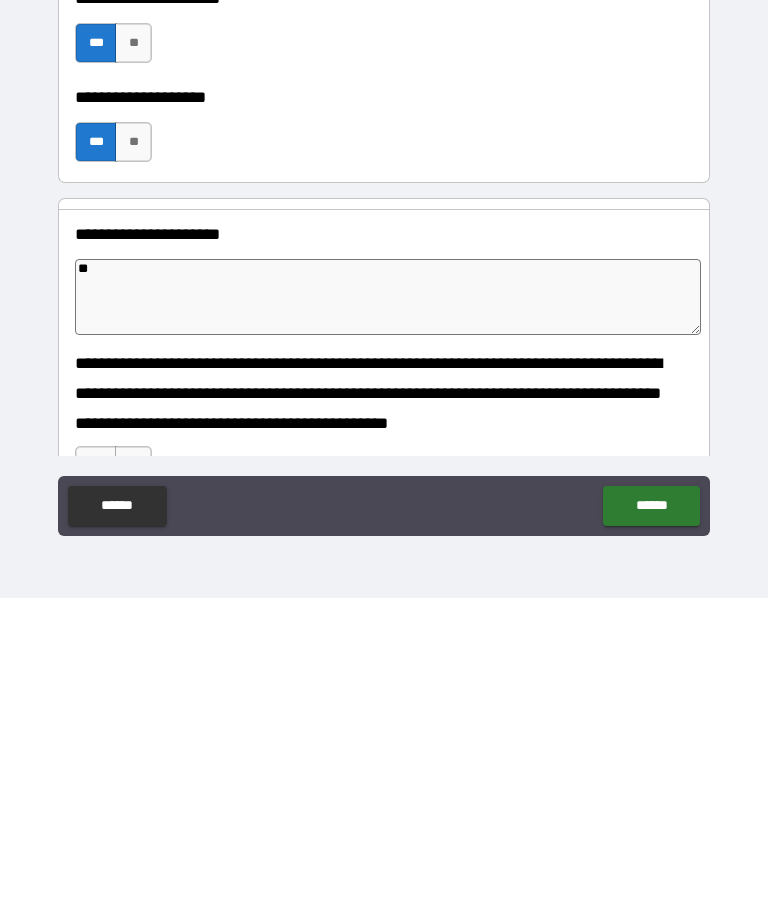 type on "*" 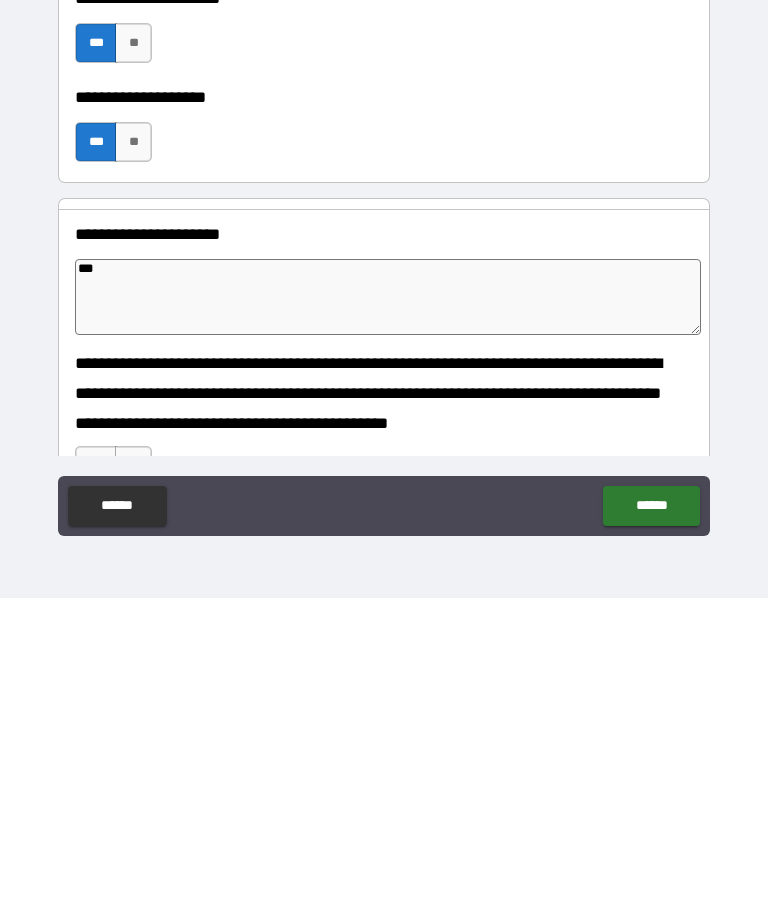 type on "*" 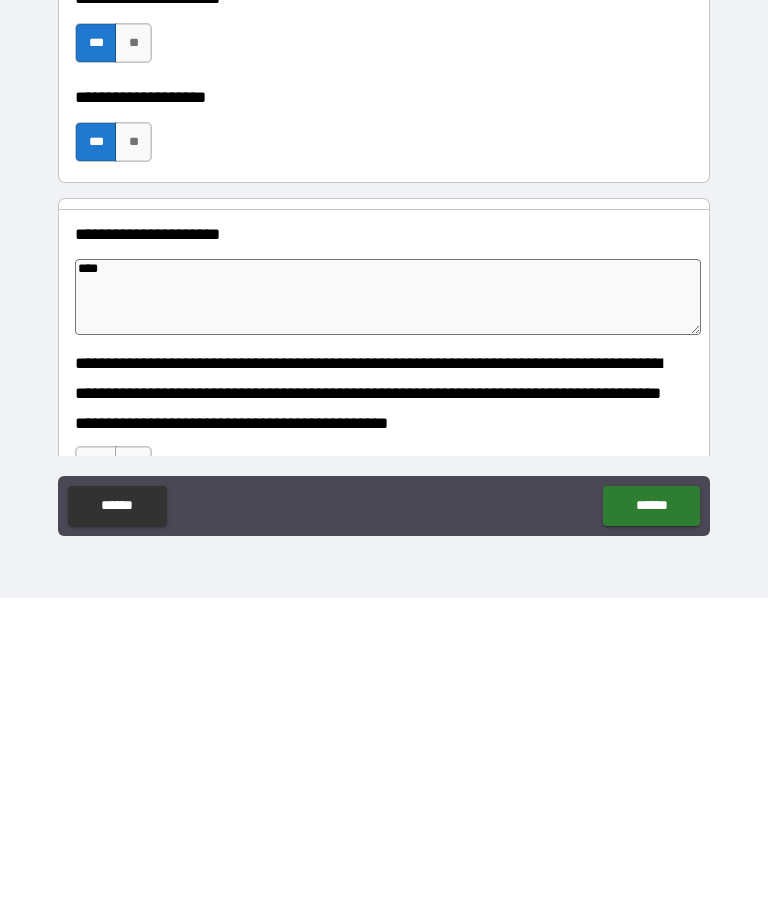 type on "*" 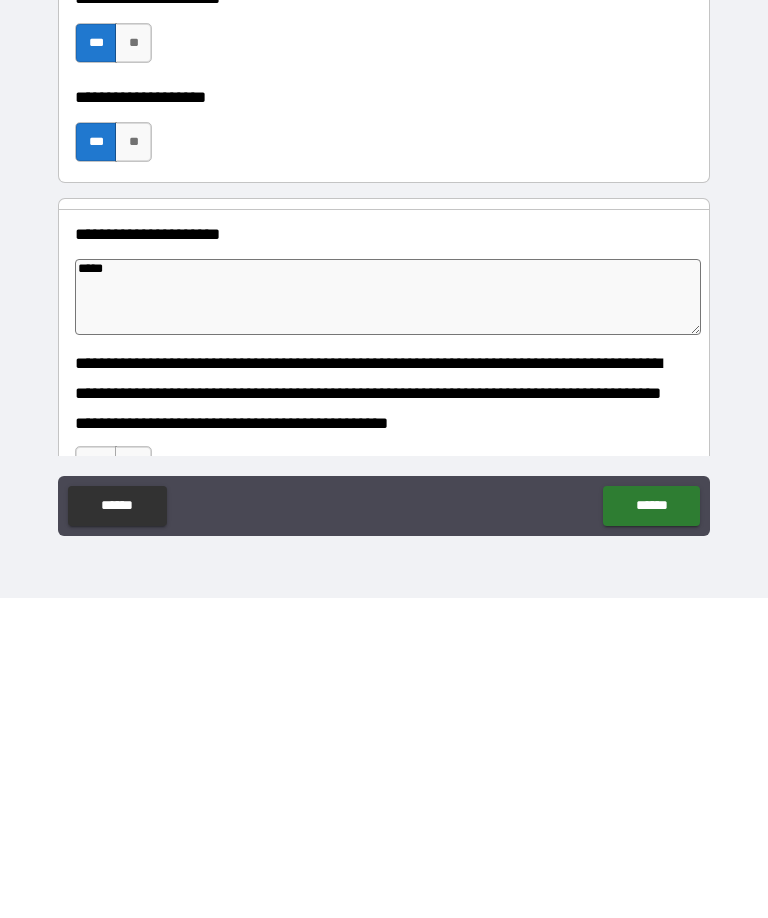 type on "*" 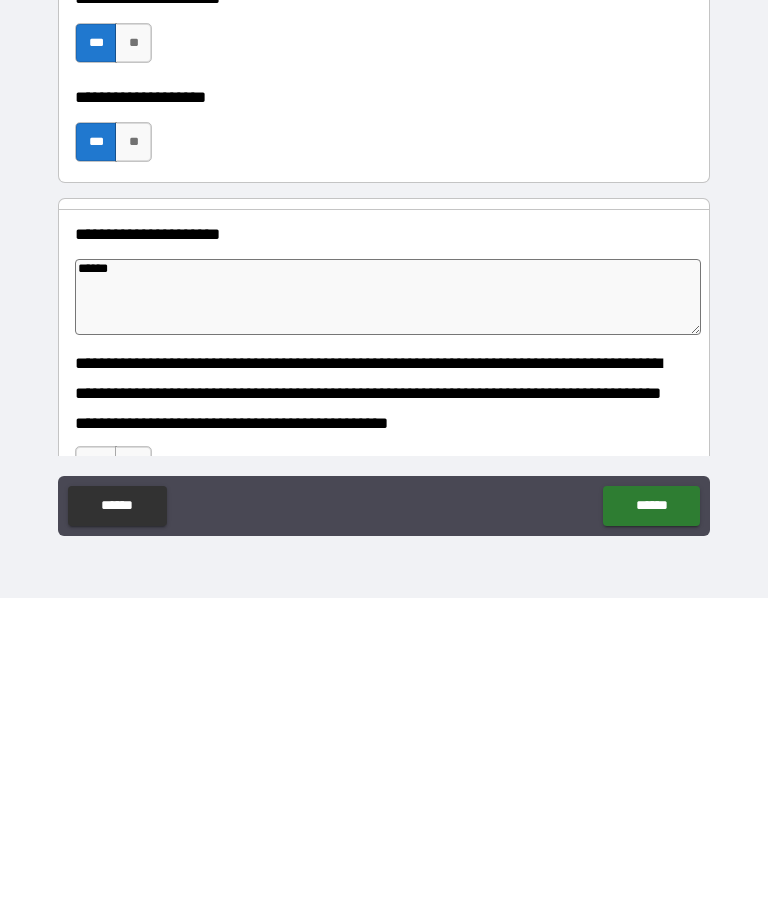 type on "*" 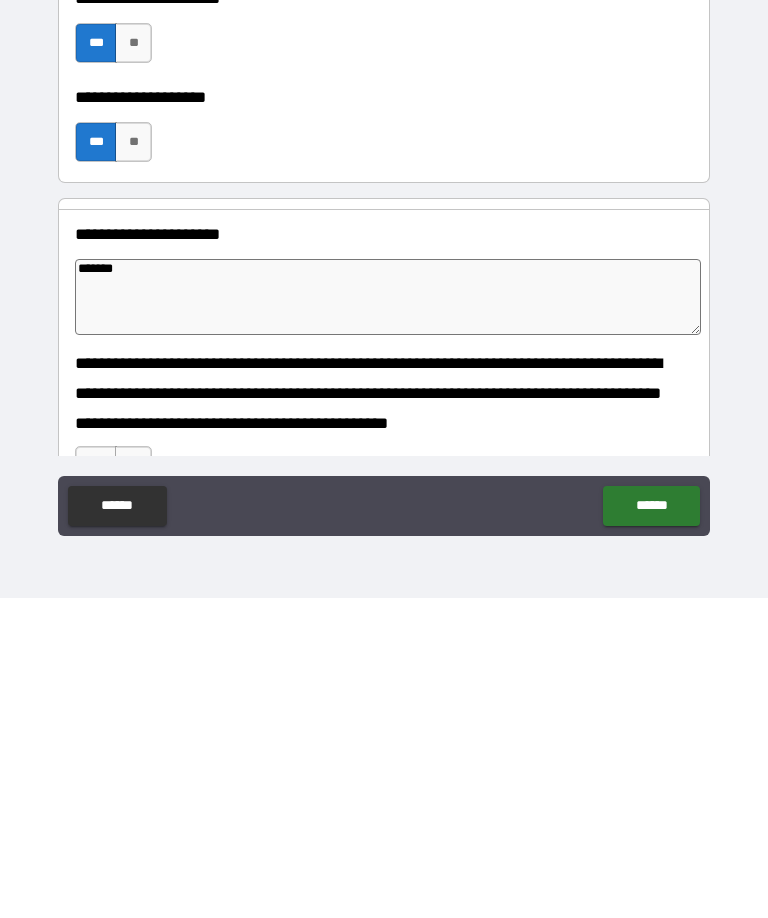 type on "*" 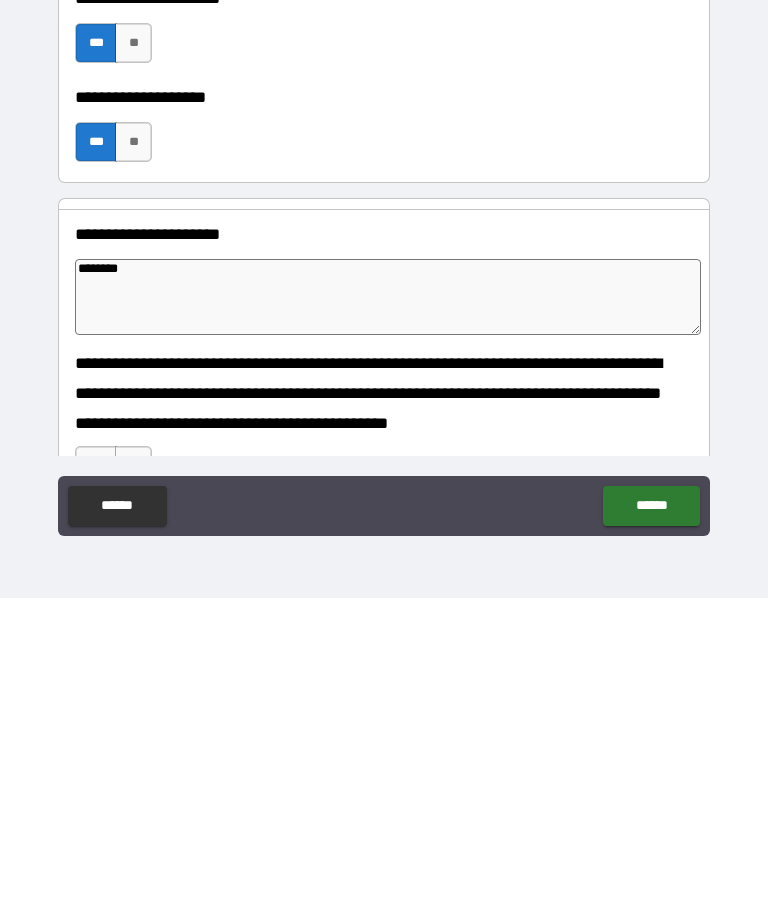 type on "*" 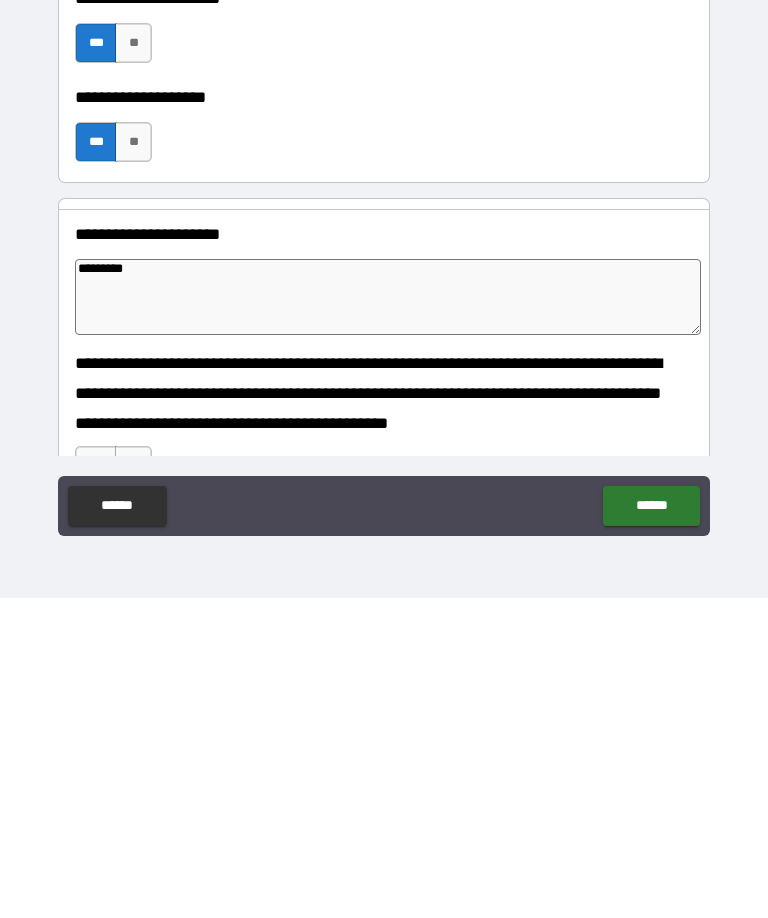 type on "*" 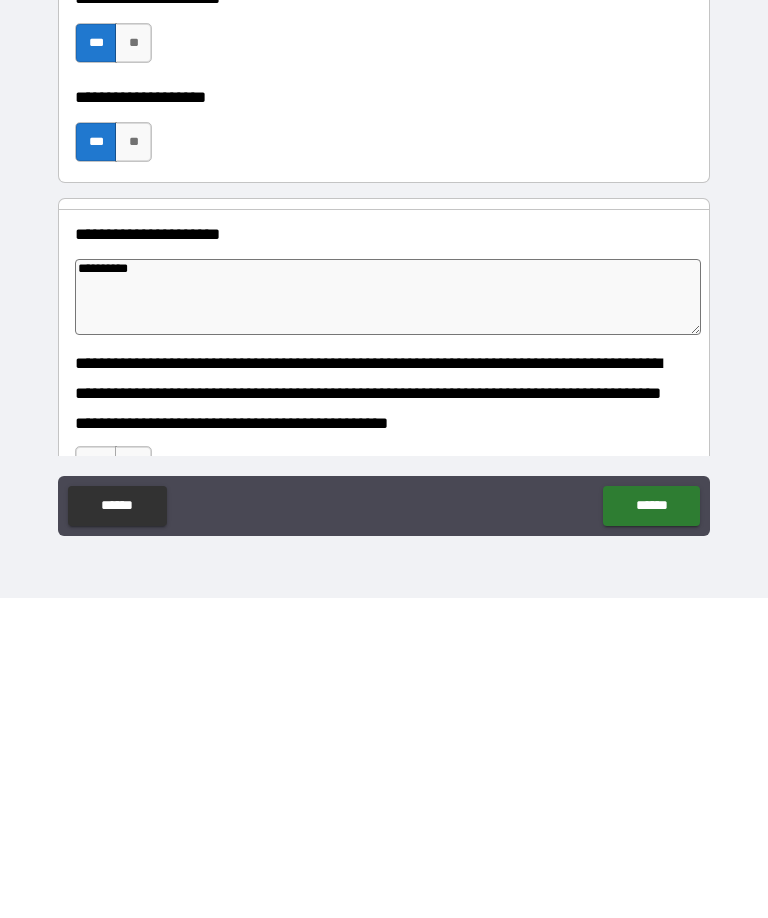 type on "*" 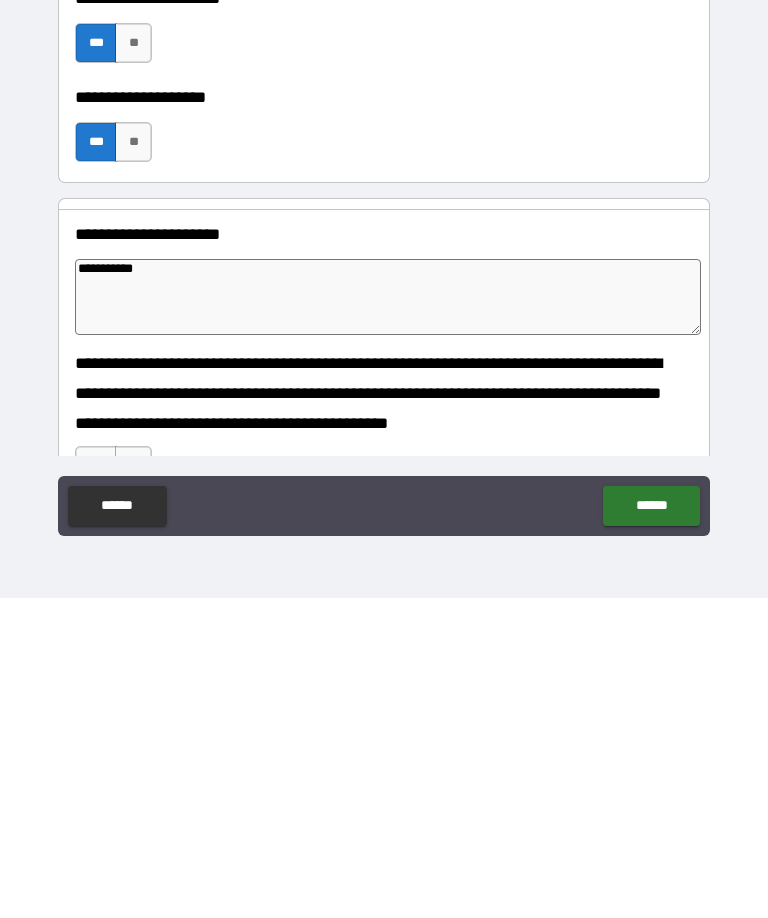type on "*" 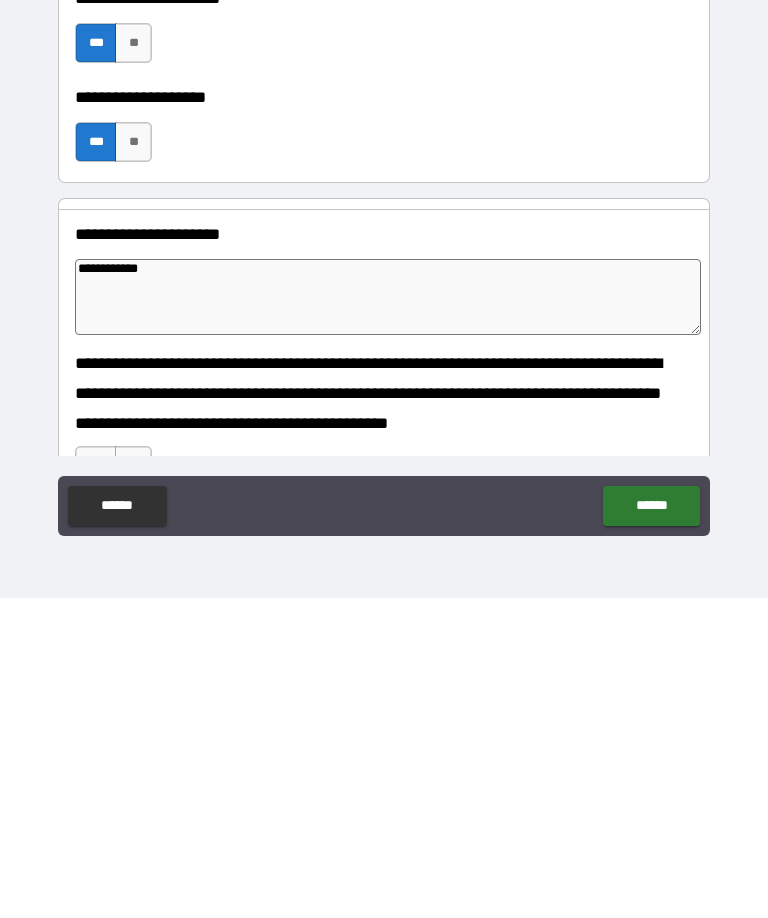 type on "*" 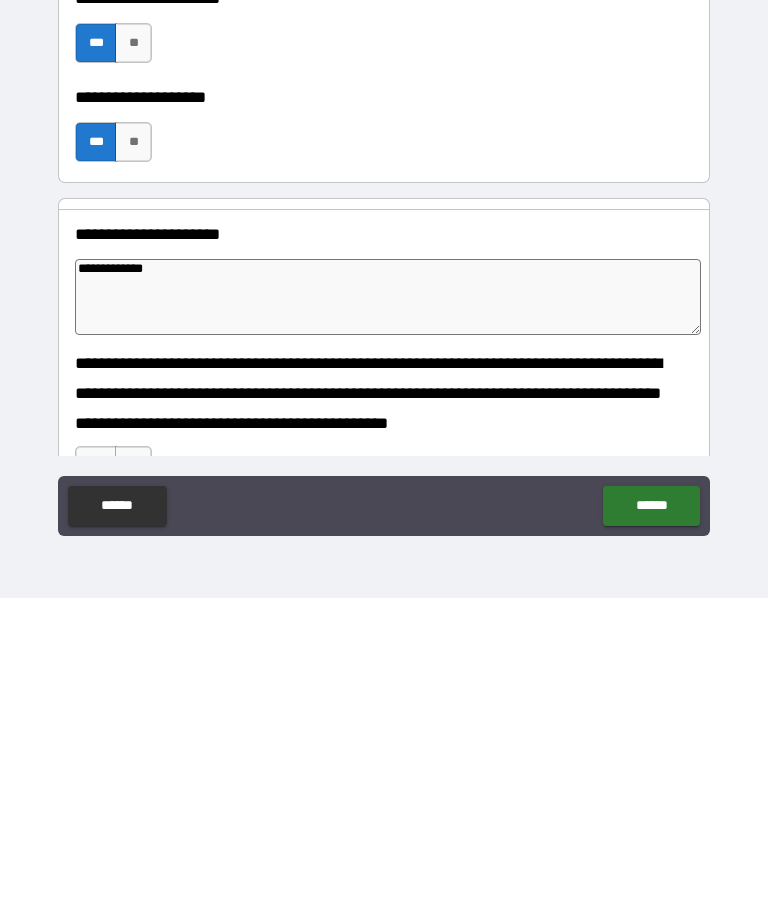 type on "*" 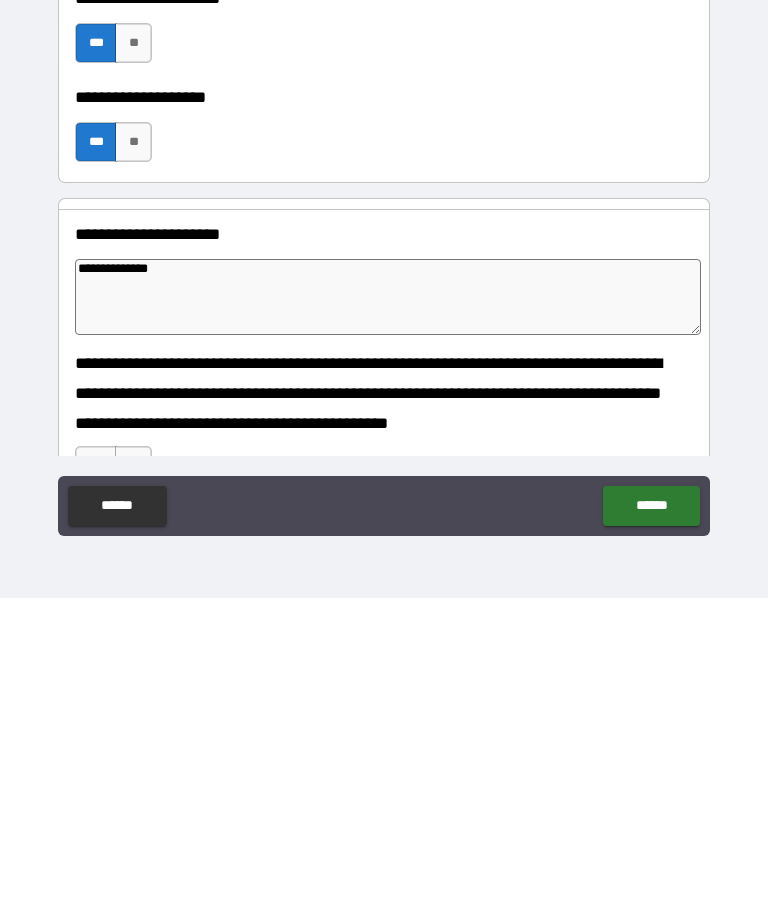 type on "*" 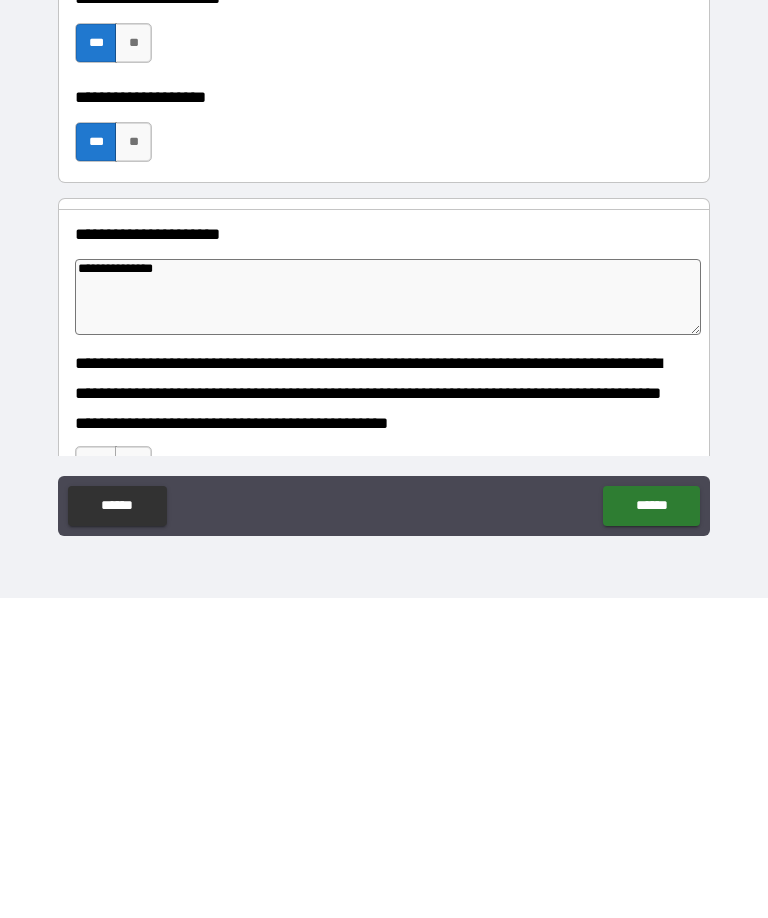 type on "*" 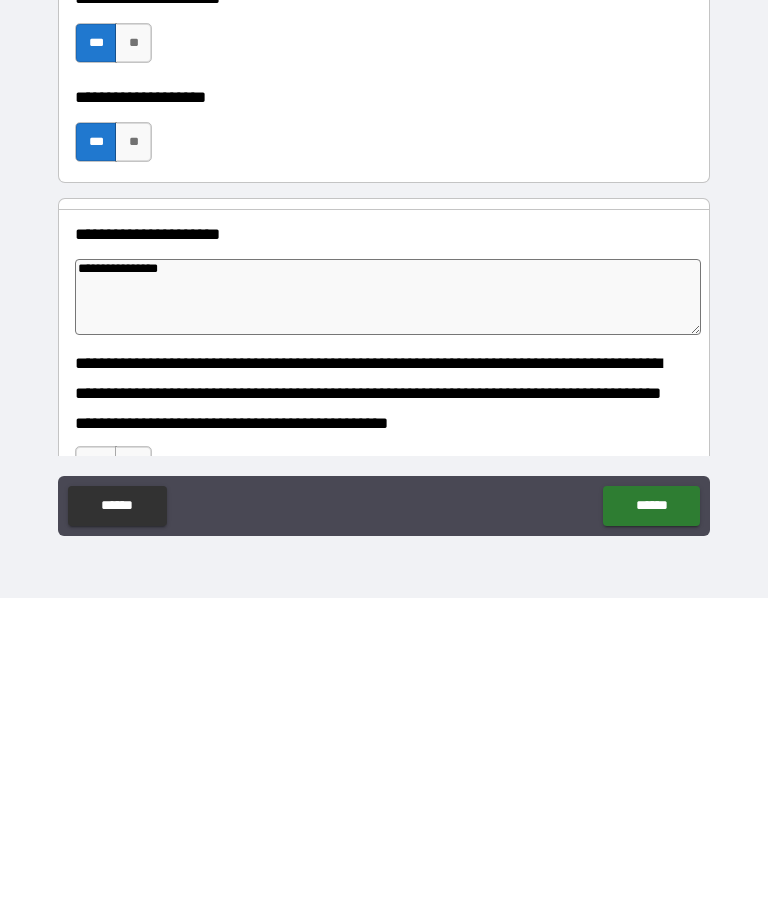 type on "*" 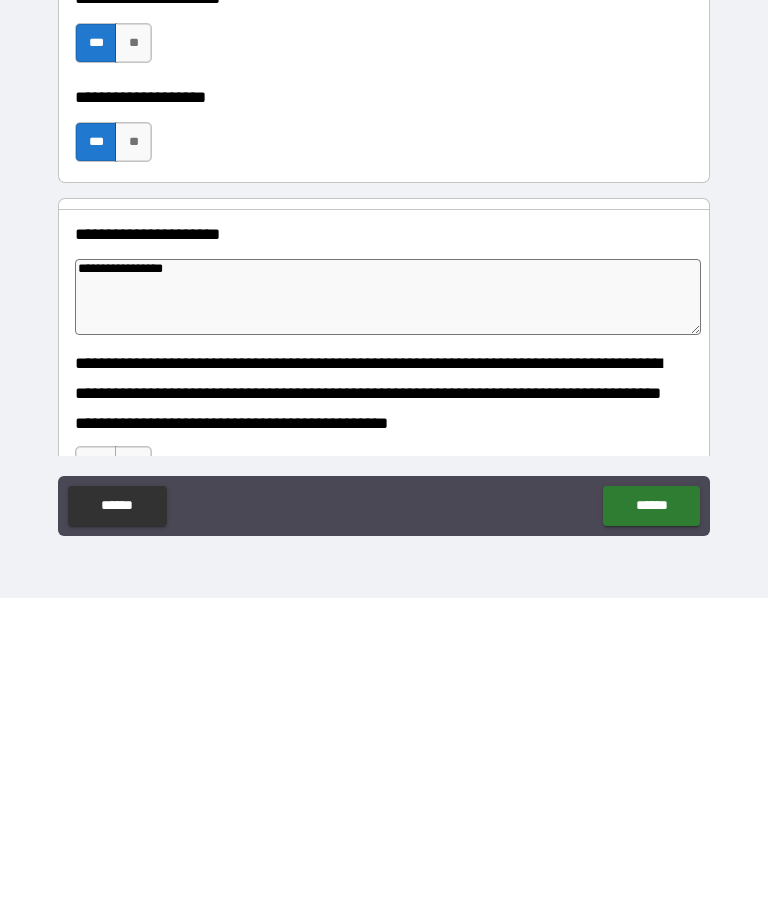 type on "*" 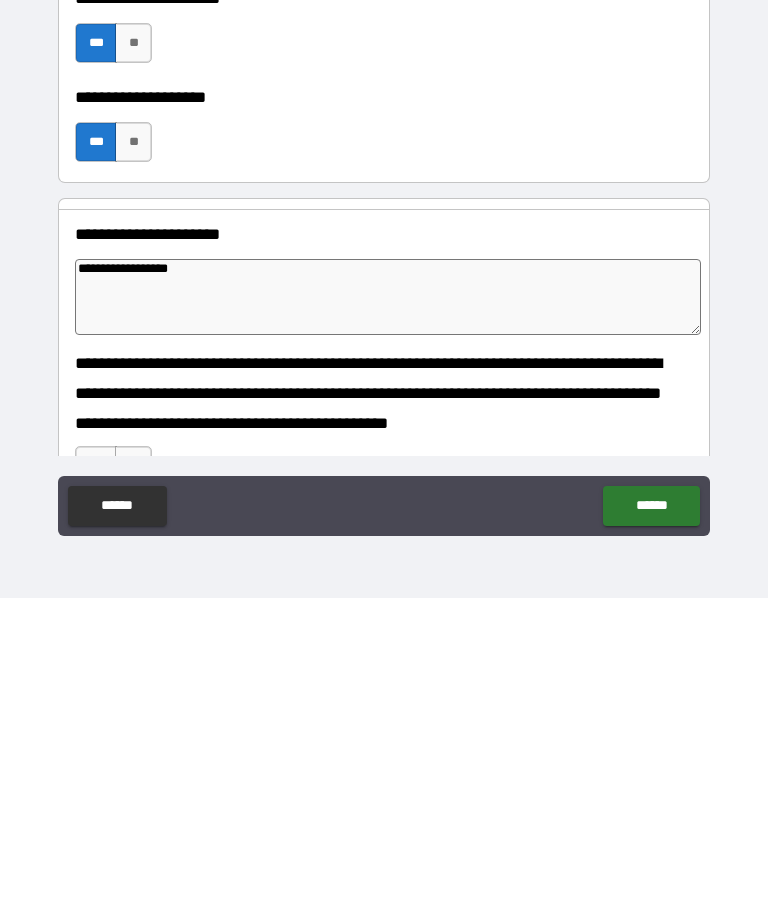 type on "*" 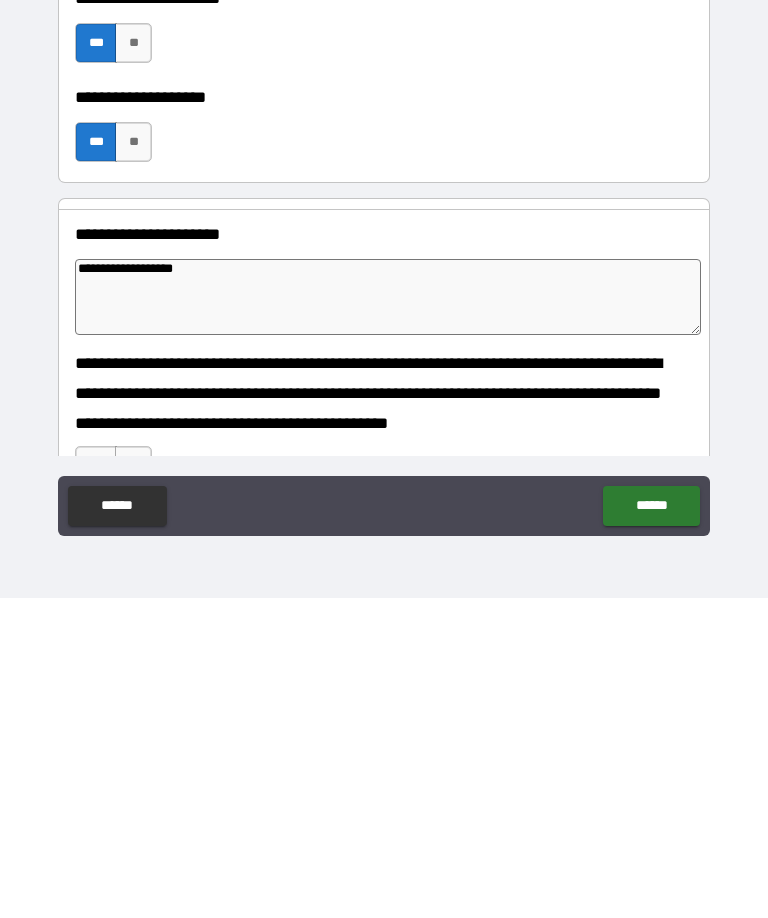 type on "*" 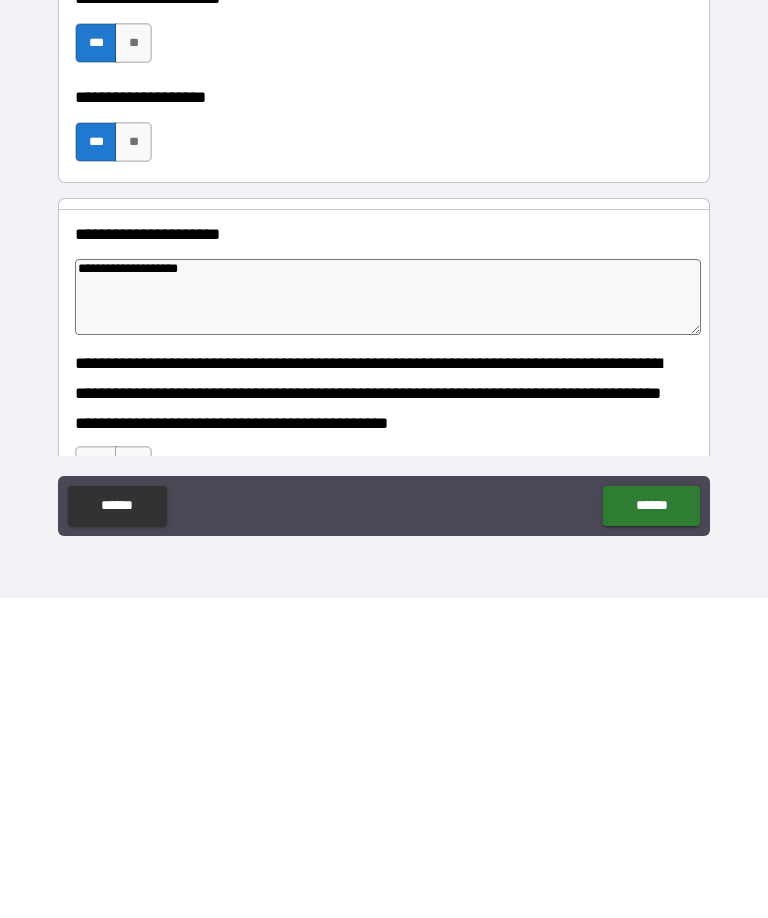 type on "*" 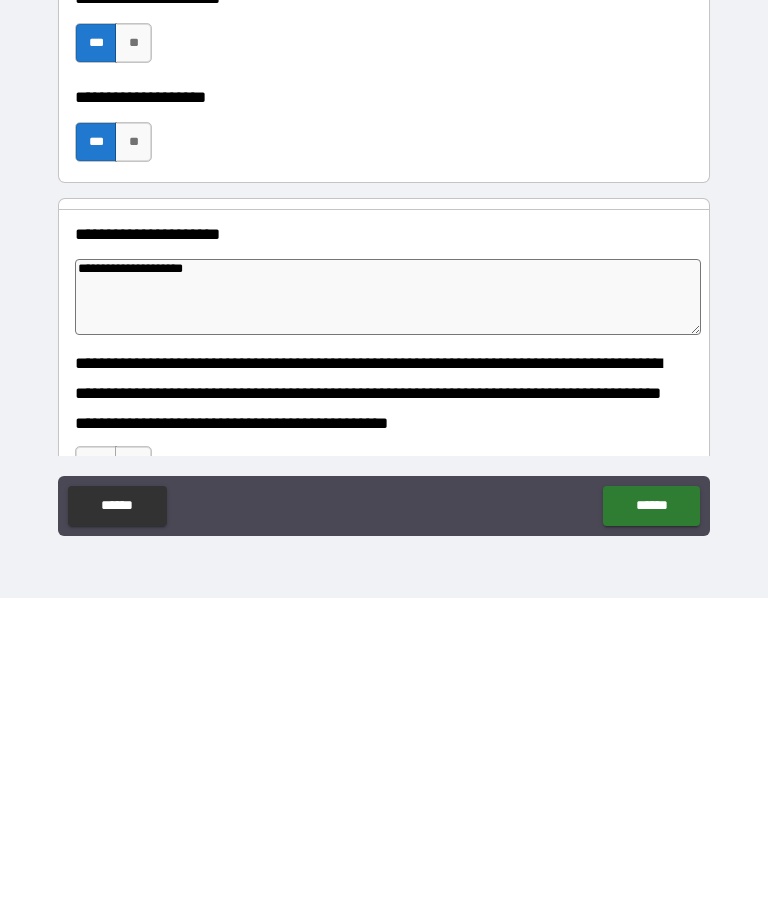 type on "*" 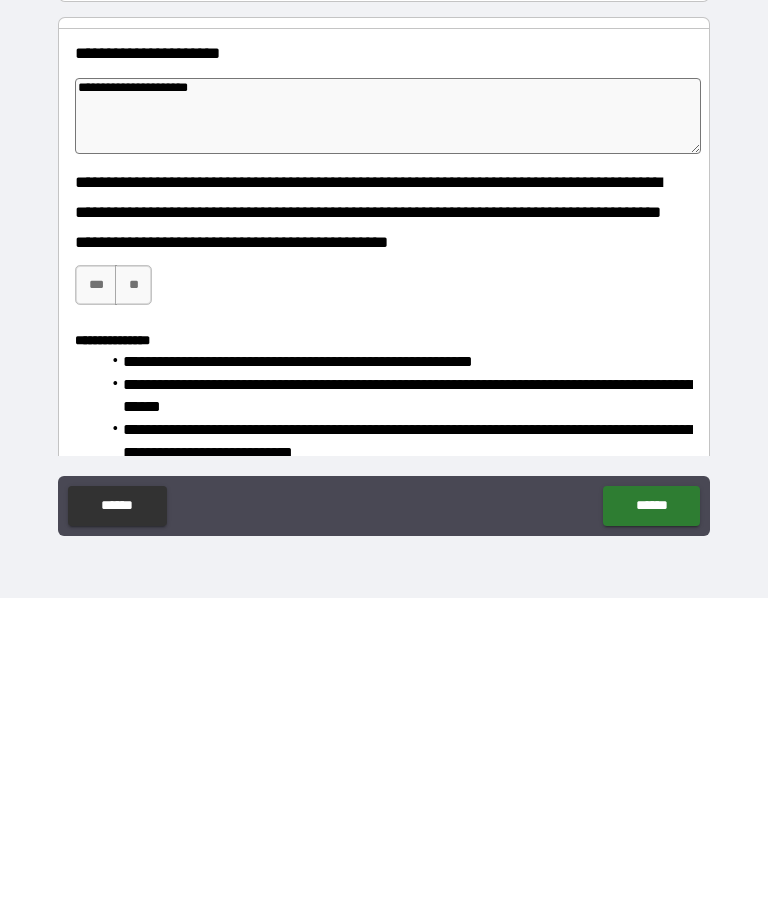 scroll, scrollTop: 1661, scrollLeft: 0, axis: vertical 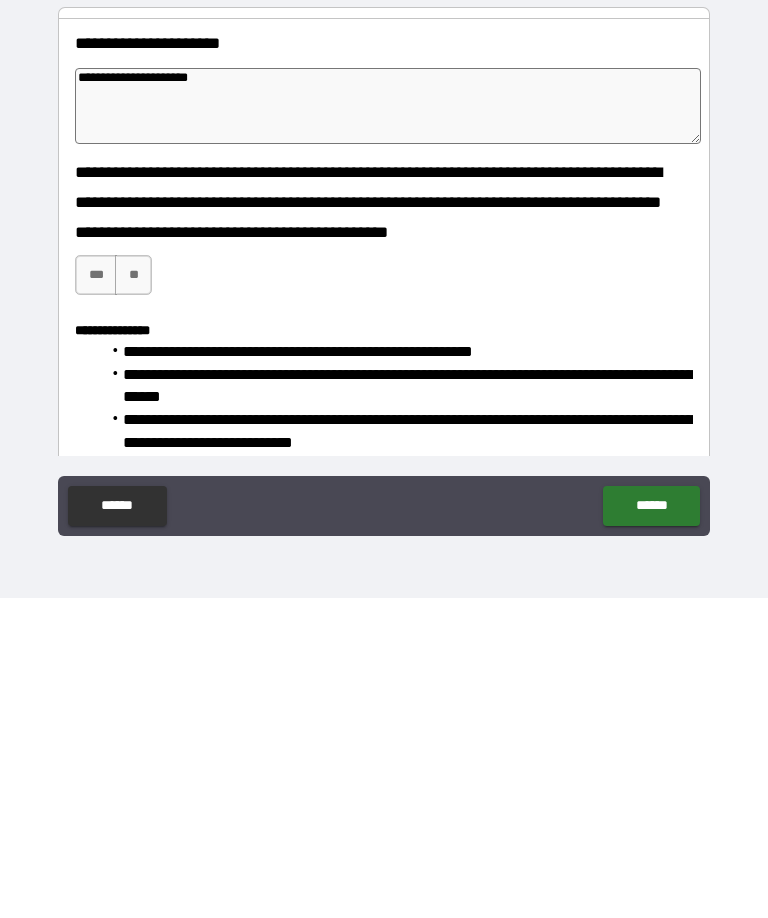 click on "***" at bounding box center (96, 595) 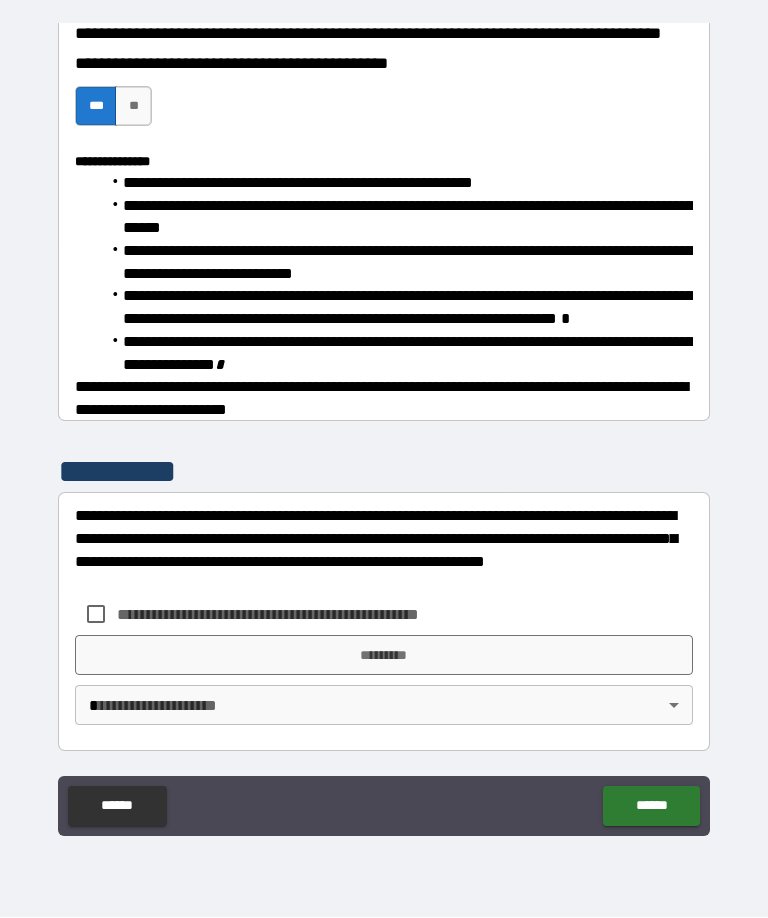scroll, scrollTop: 2145, scrollLeft: 0, axis: vertical 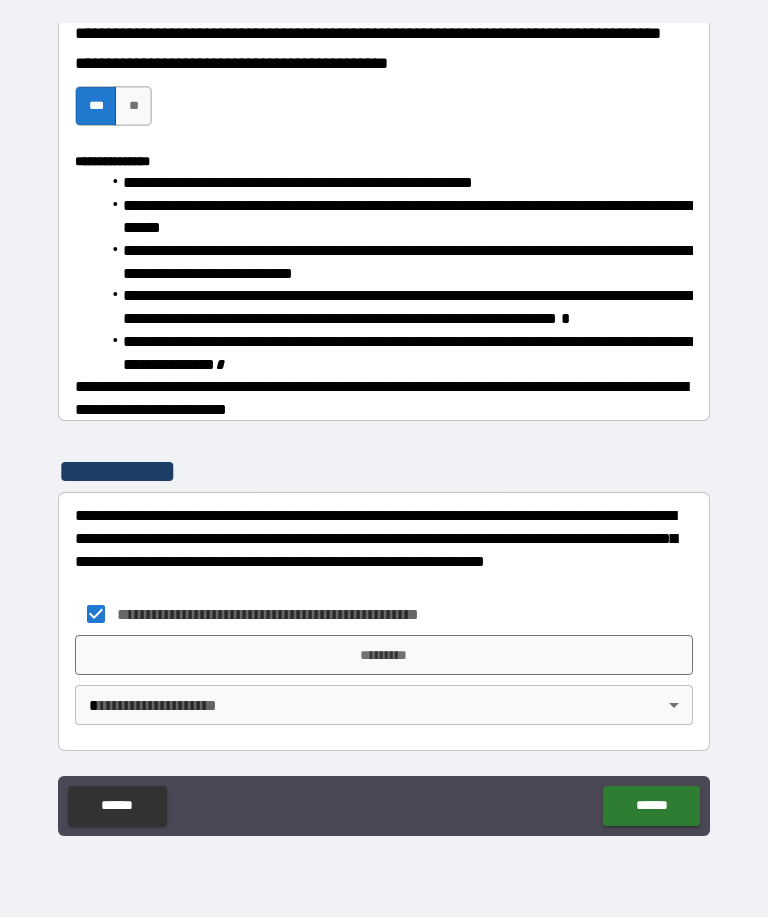 click on "**********" at bounding box center [384, 426] 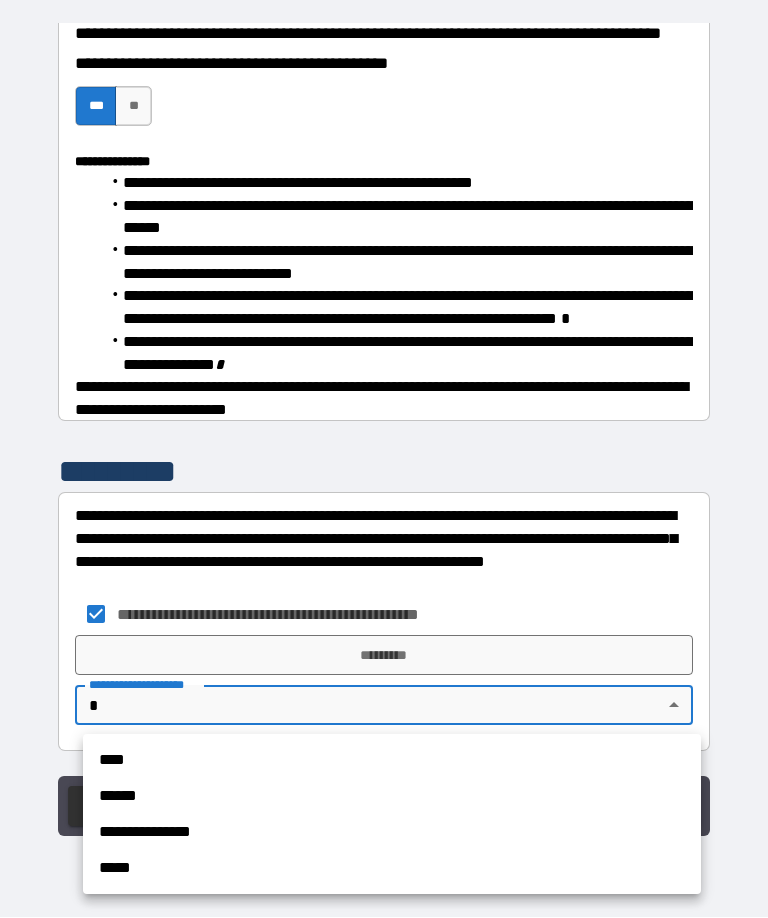 click on "****" at bounding box center [392, 761] 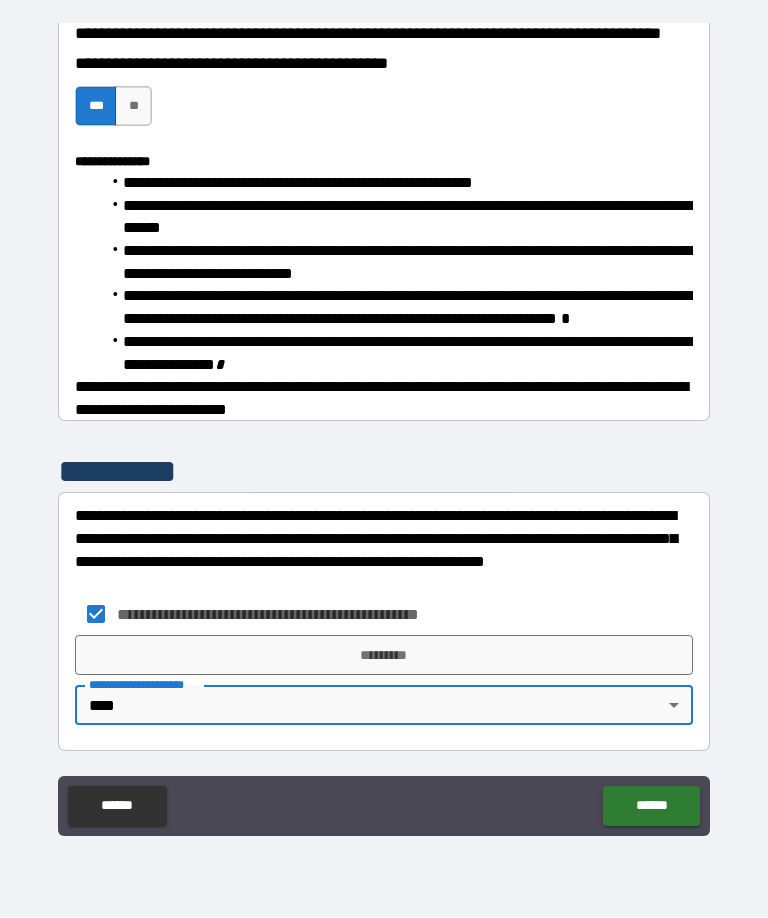click on "*********" at bounding box center [384, 656] 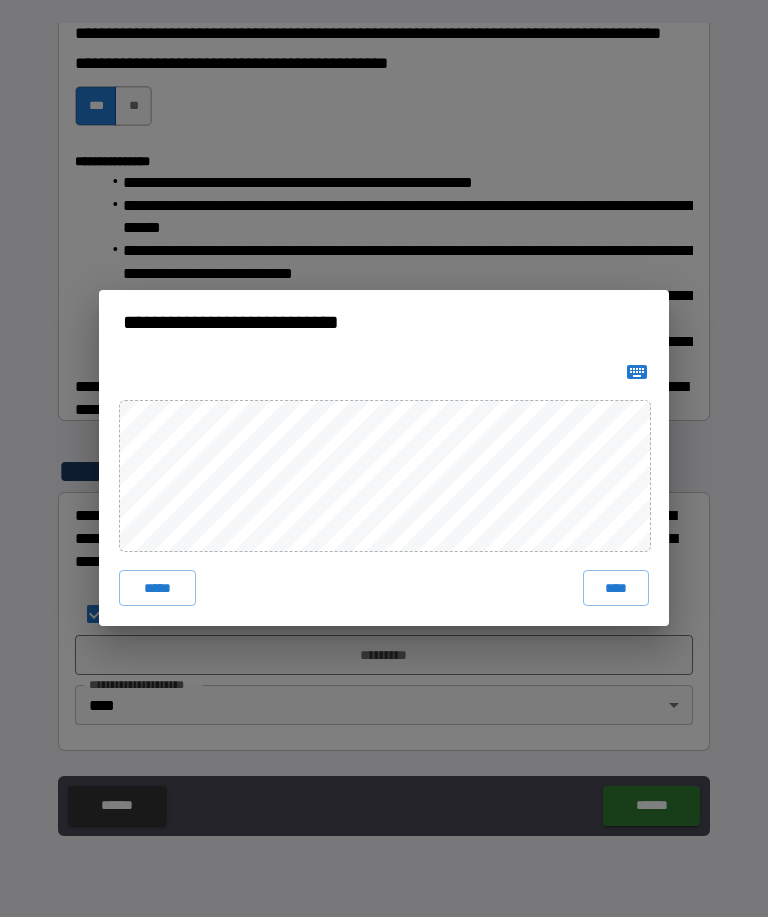 click on "****" at bounding box center [616, 589] 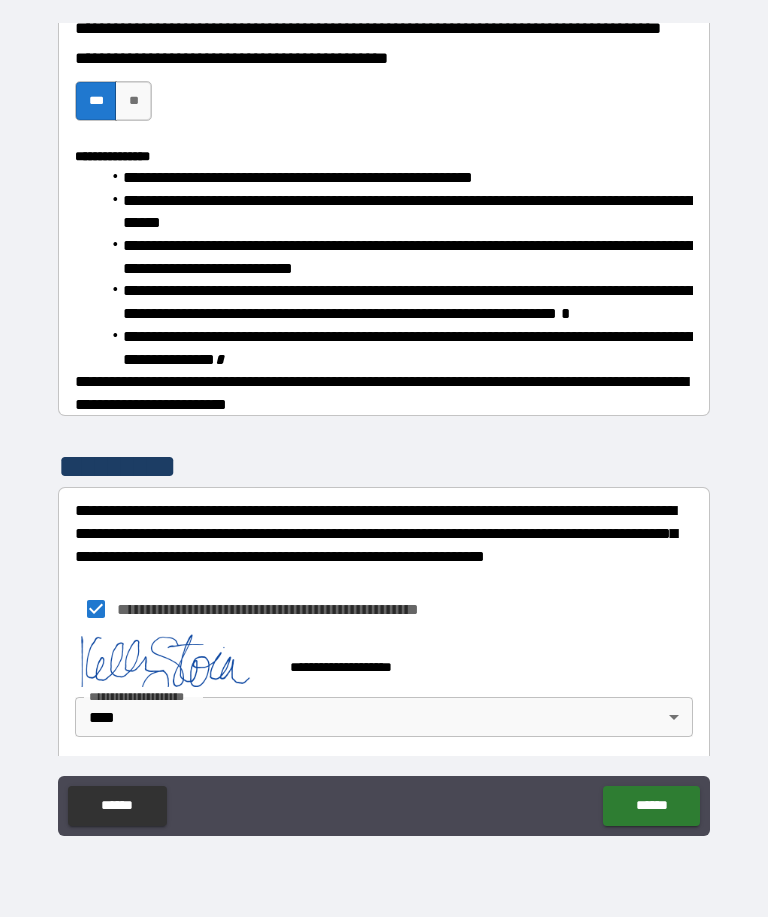 click on "******" at bounding box center (651, 807) 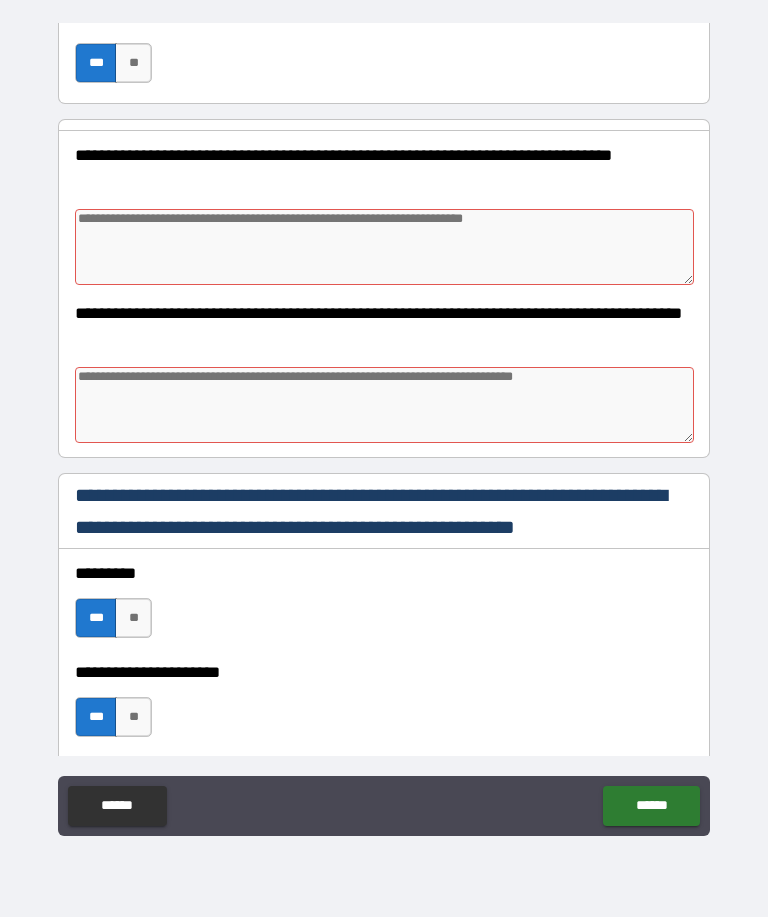 scroll, scrollTop: 998, scrollLeft: 0, axis: vertical 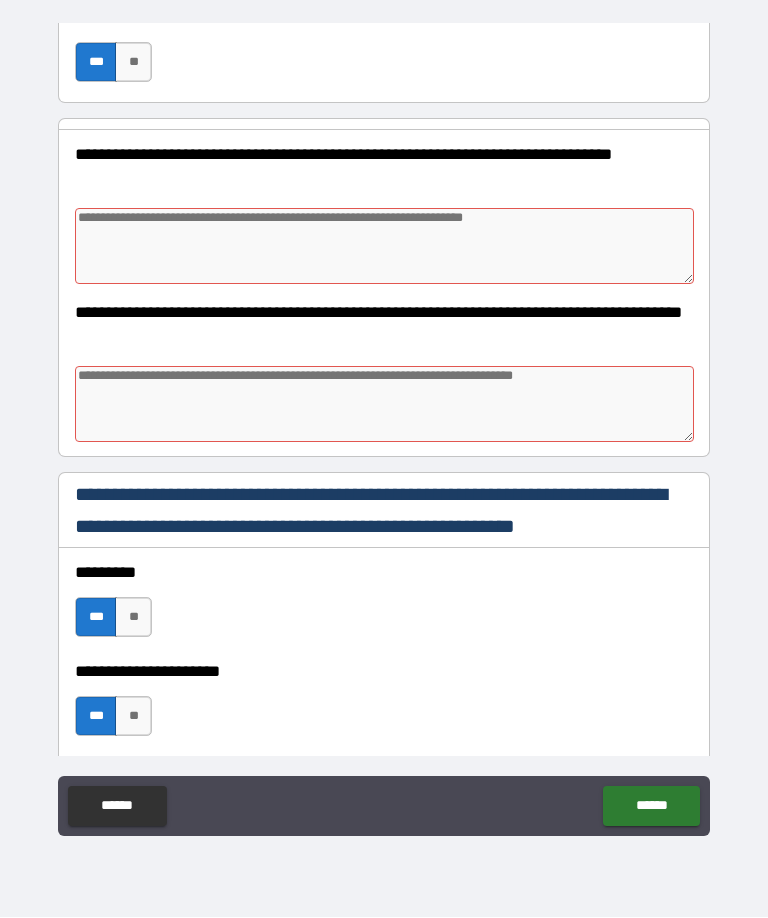 click at bounding box center (384, 247) 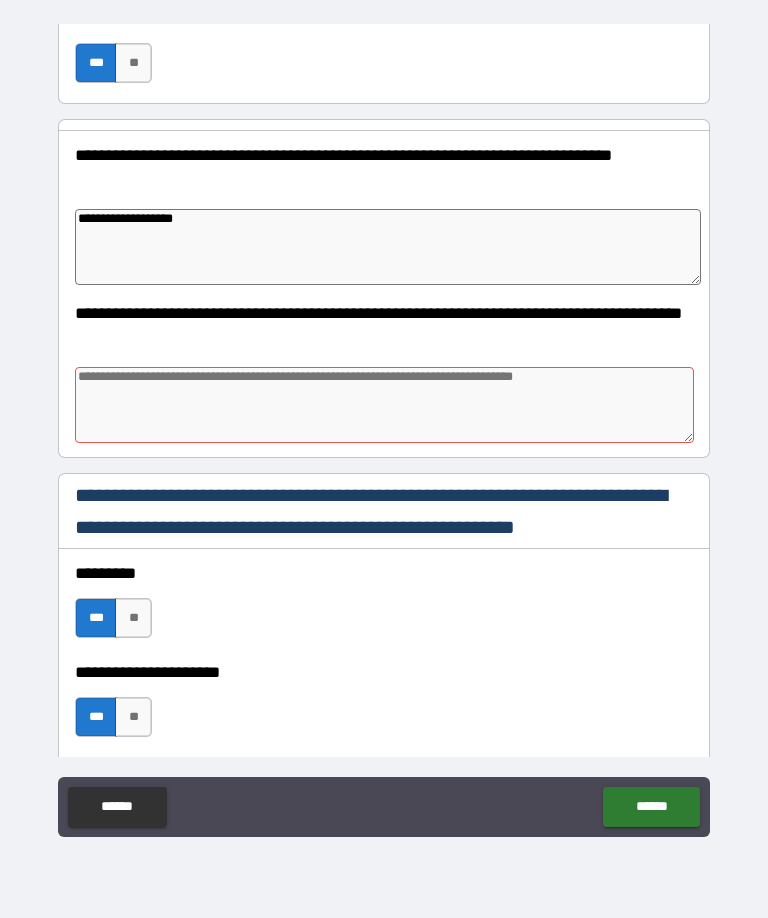 click at bounding box center [384, 405] 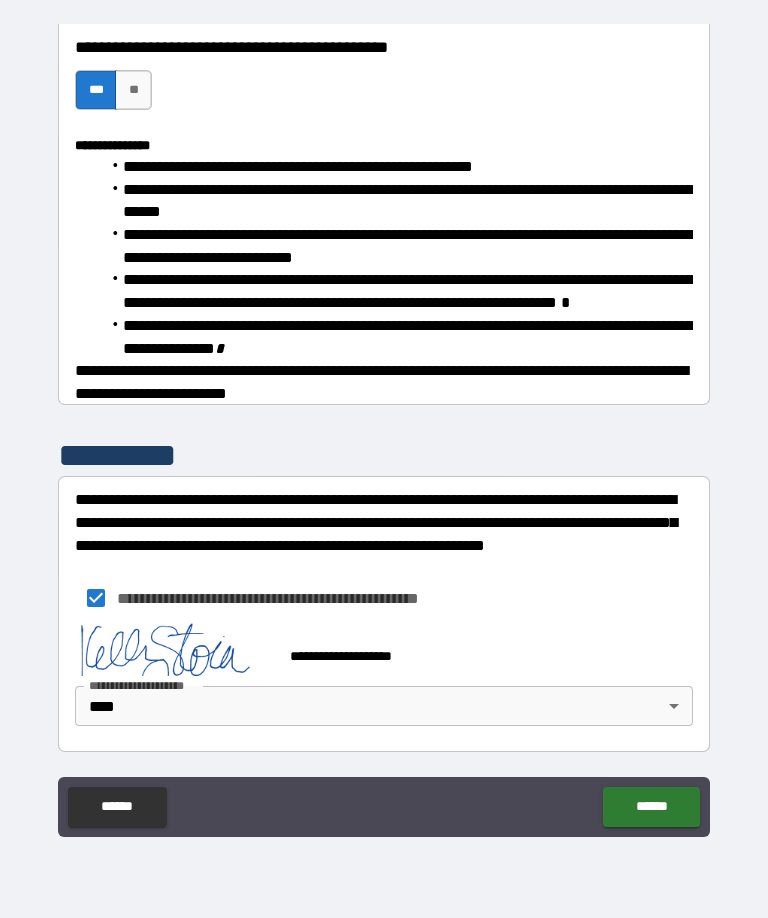 scroll, scrollTop: 2162, scrollLeft: 0, axis: vertical 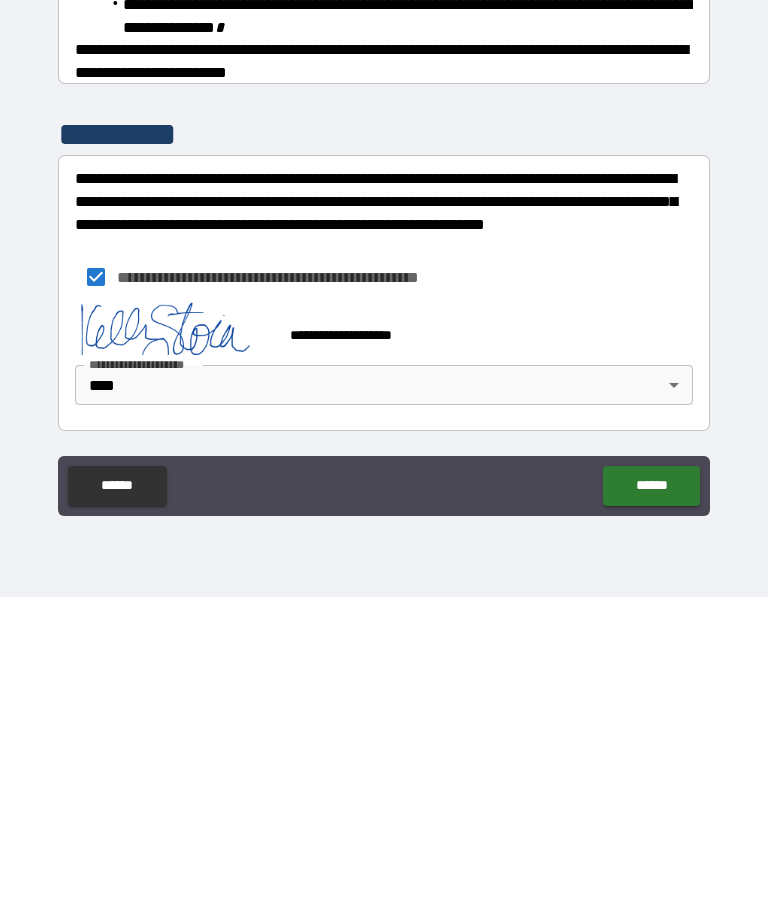 click on "******" at bounding box center [651, 807] 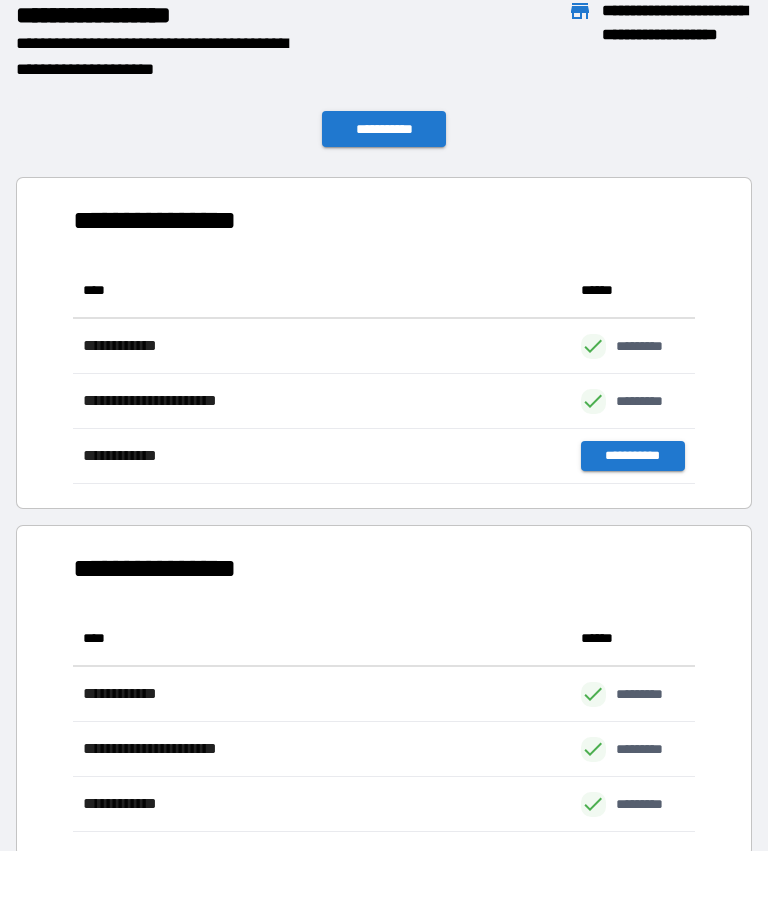 scroll, scrollTop: 221, scrollLeft: 622, axis: both 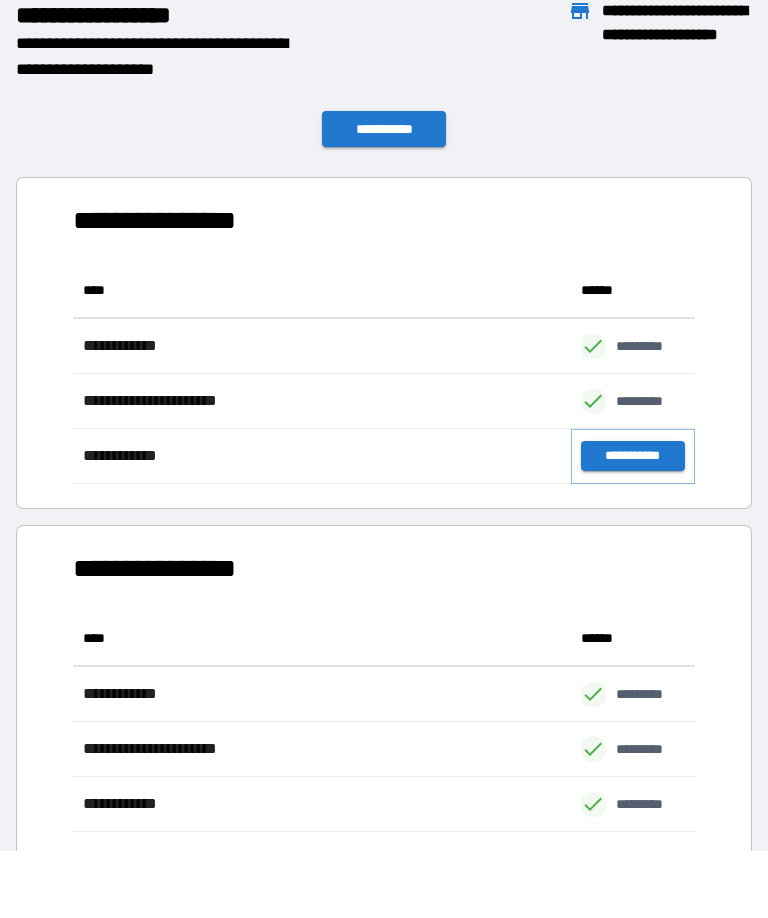 click on "**********" at bounding box center (633, 457) 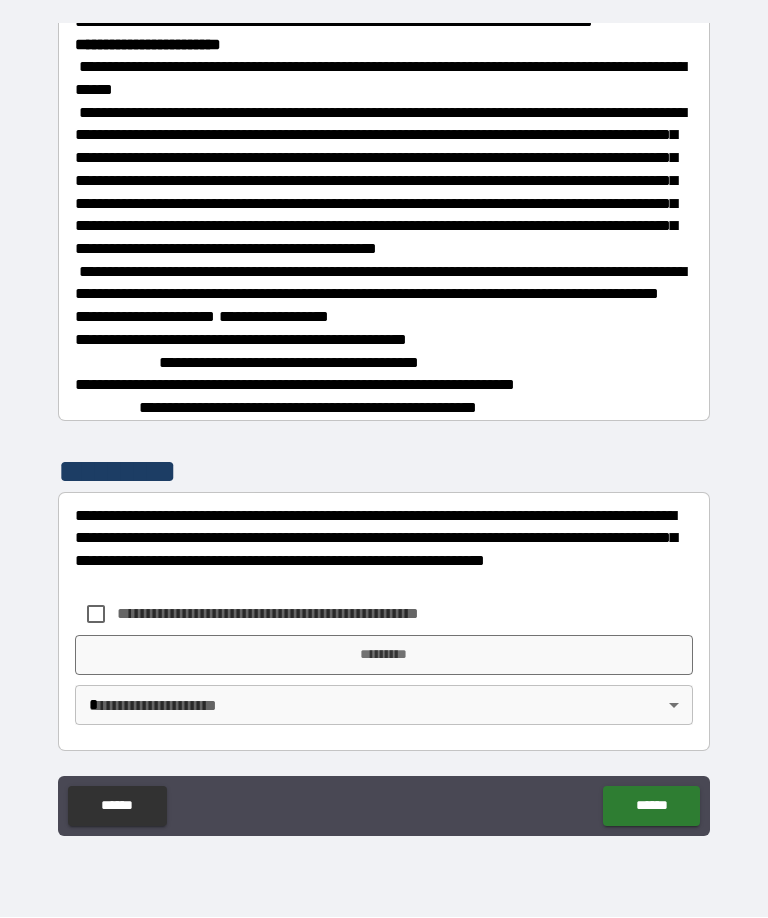 scroll, scrollTop: 3471, scrollLeft: 0, axis: vertical 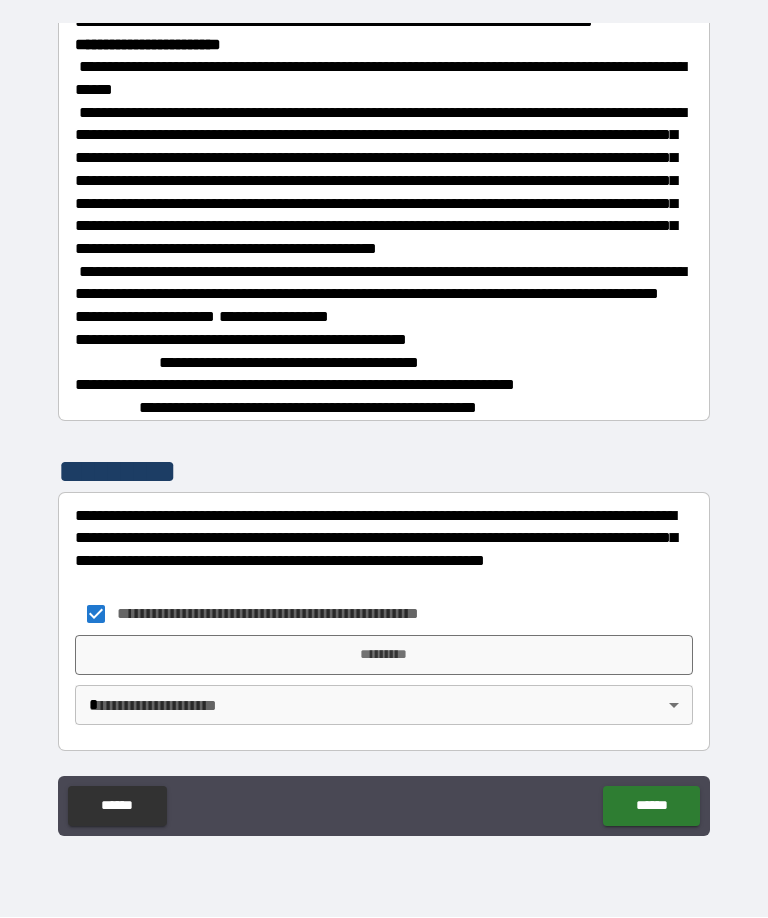 click on "**********" at bounding box center (384, 426) 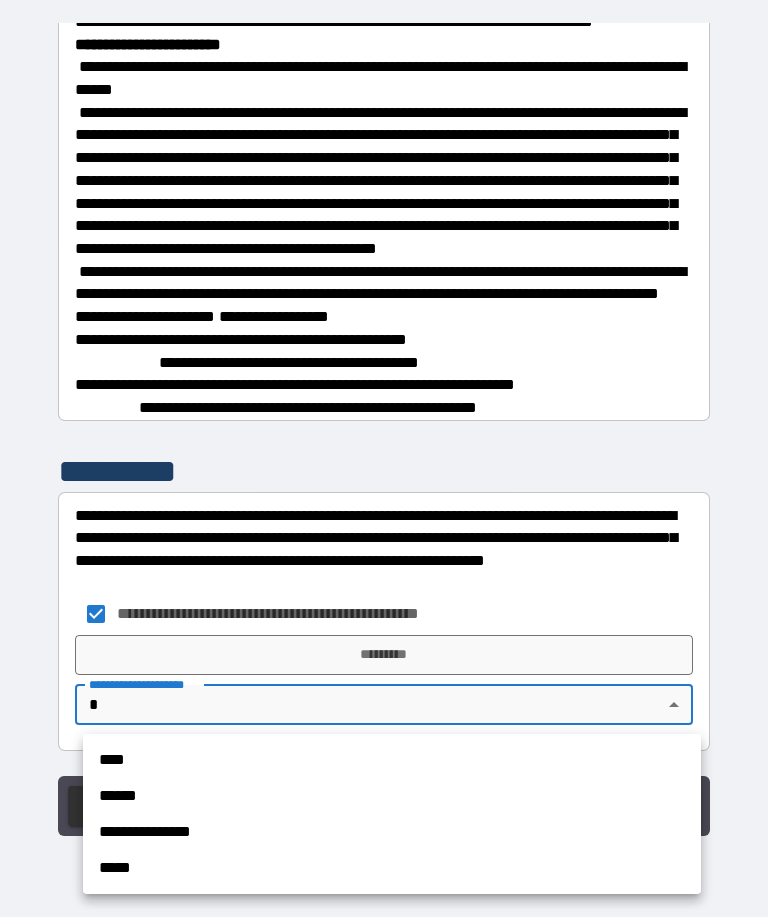 click on "****" at bounding box center [392, 761] 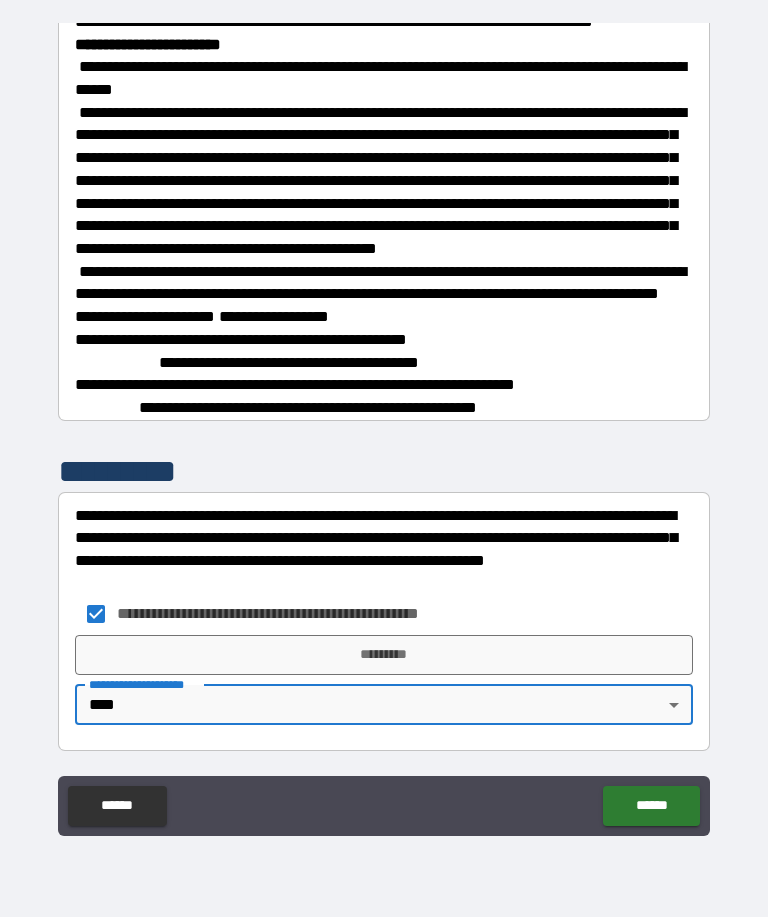 click on "*********" at bounding box center (384, 656) 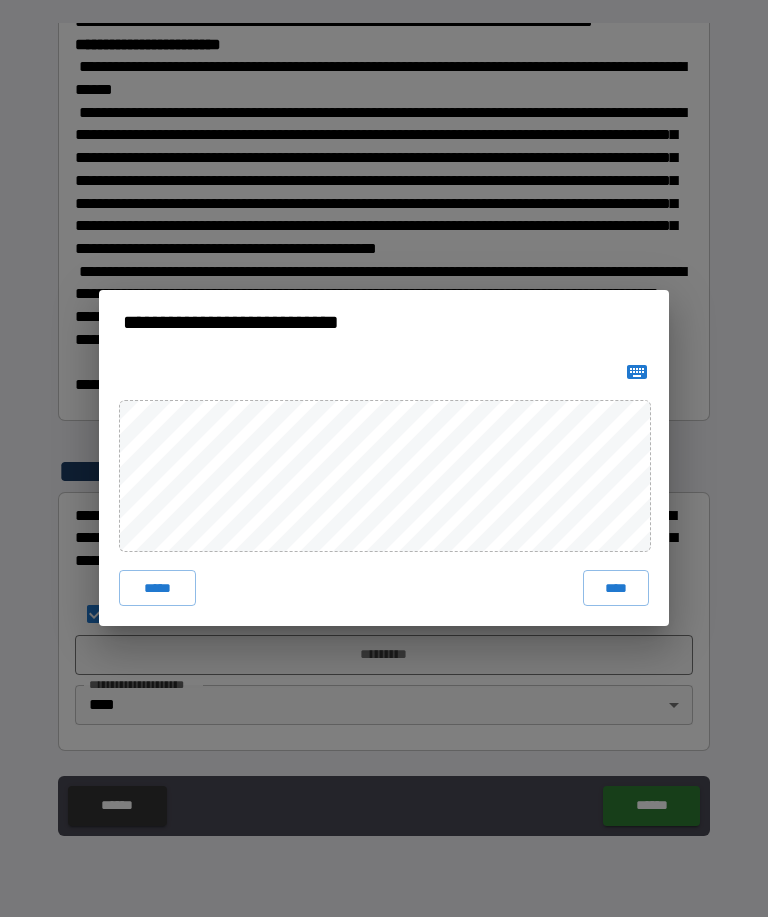click on "****" at bounding box center [616, 589] 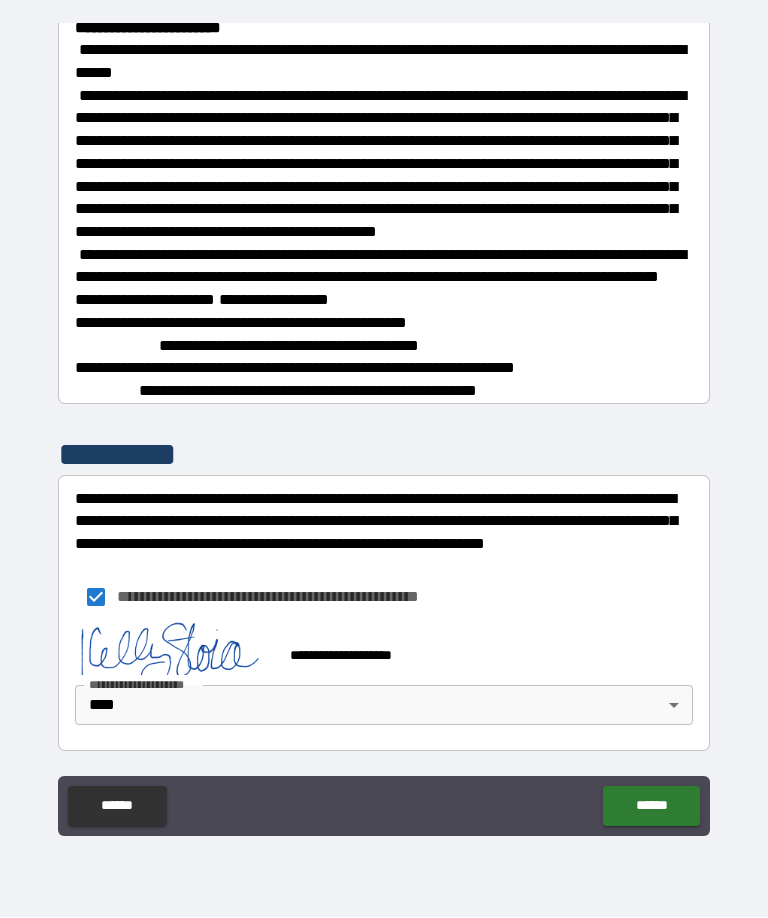 click on "******" at bounding box center (651, 807) 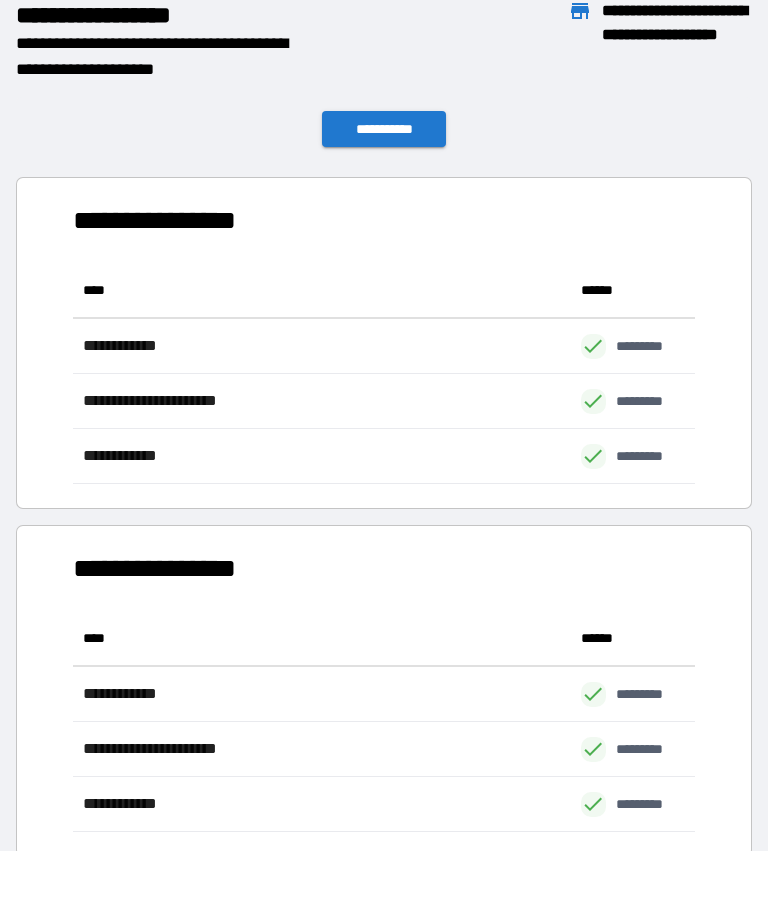 scroll, scrollTop: 221, scrollLeft: 622, axis: both 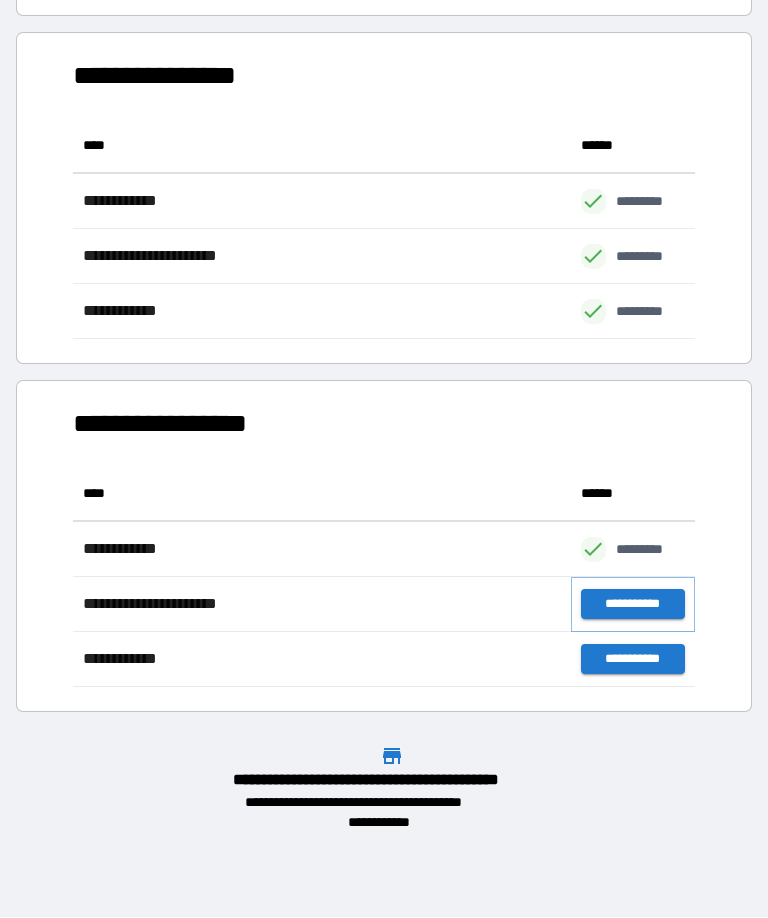 click on "**********" at bounding box center [633, 605] 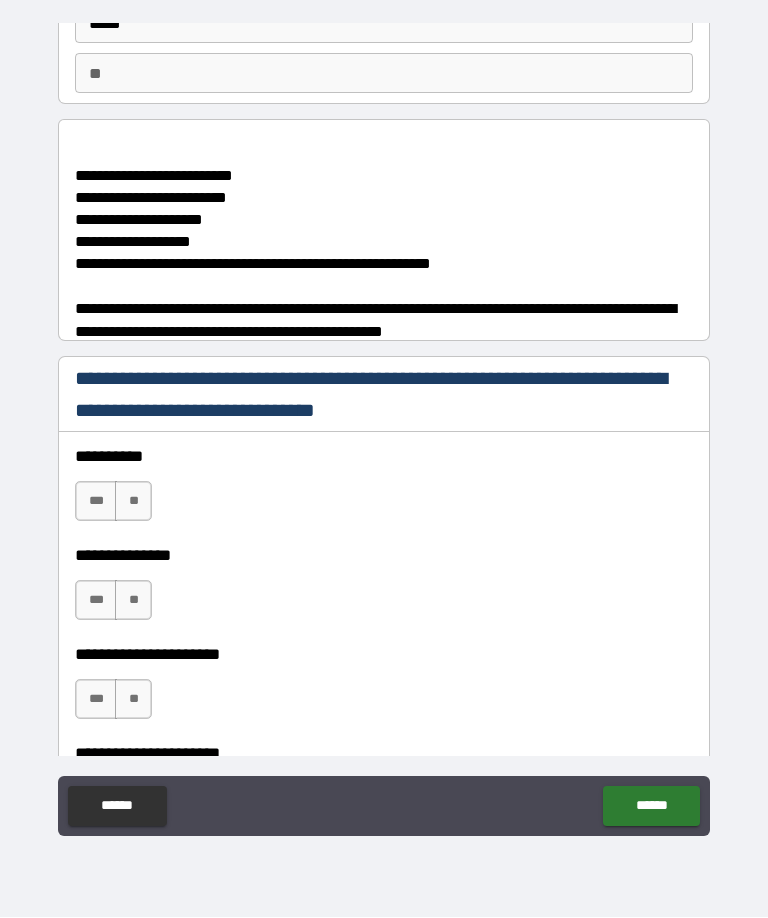 scroll, scrollTop: 168, scrollLeft: 0, axis: vertical 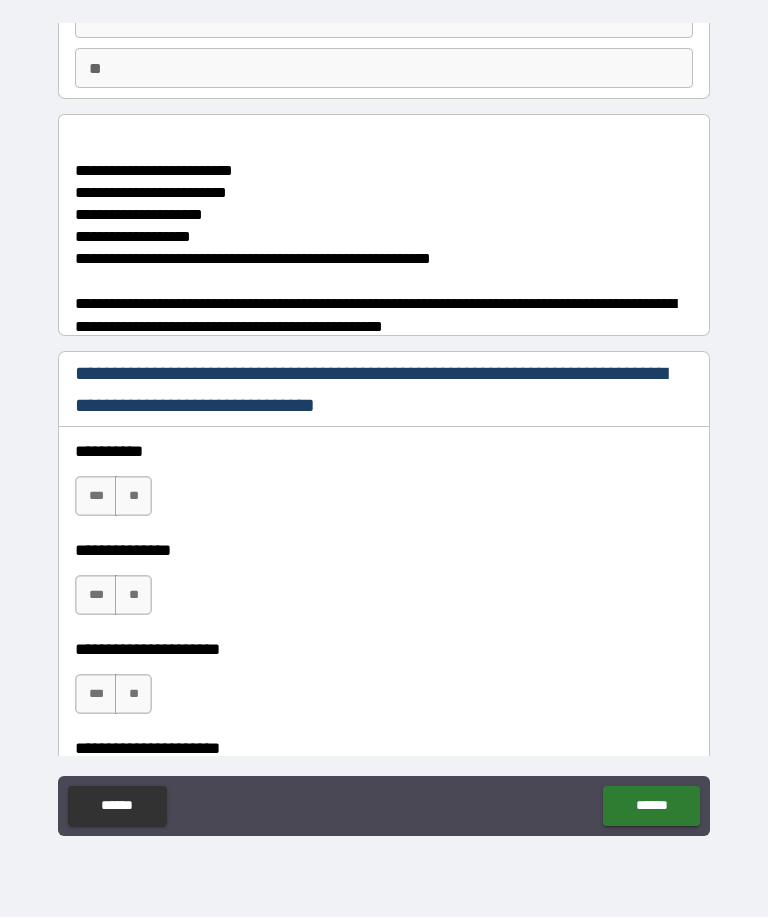 click on "***" at bounding box center [96, 497] 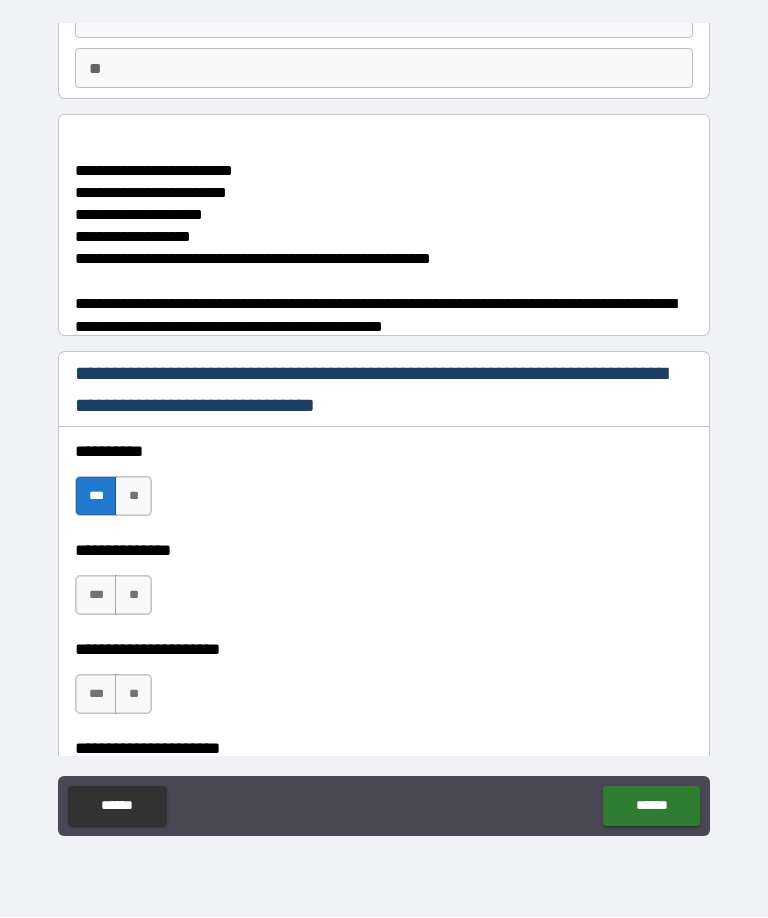 click on "***" at bounding box center (96, 596) 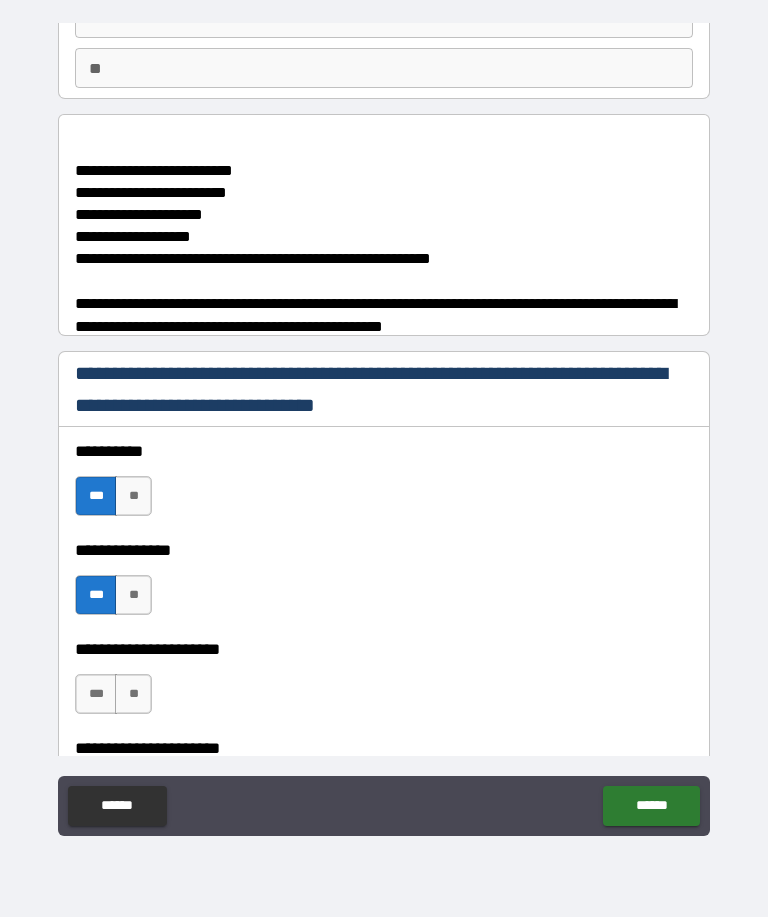 click on "***" at bounding box center (96, 695) 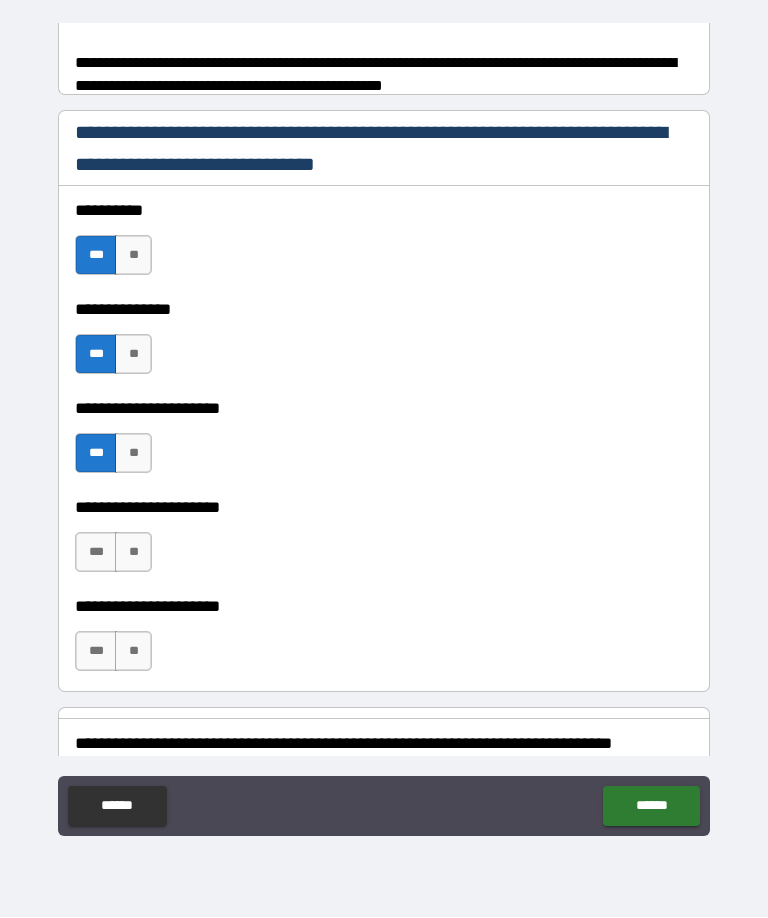 scroll, scrollTop: 422, scrollLeft: 0, axis: vertical 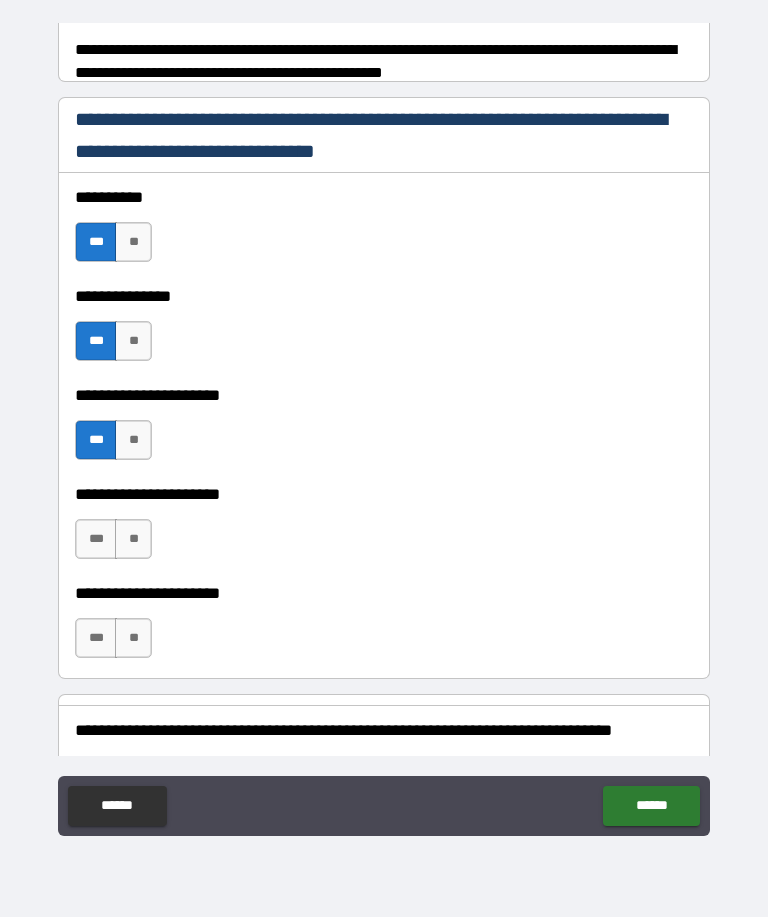 click on "***" at bounding box center [96, 540] 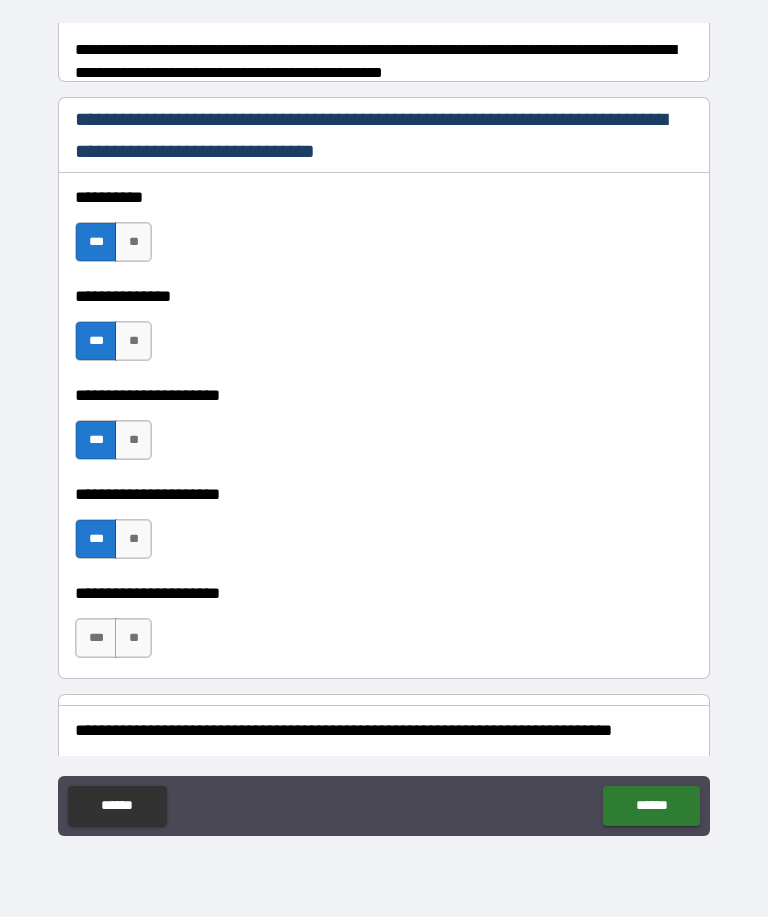 click on "***" at bounding box center [96, 639] 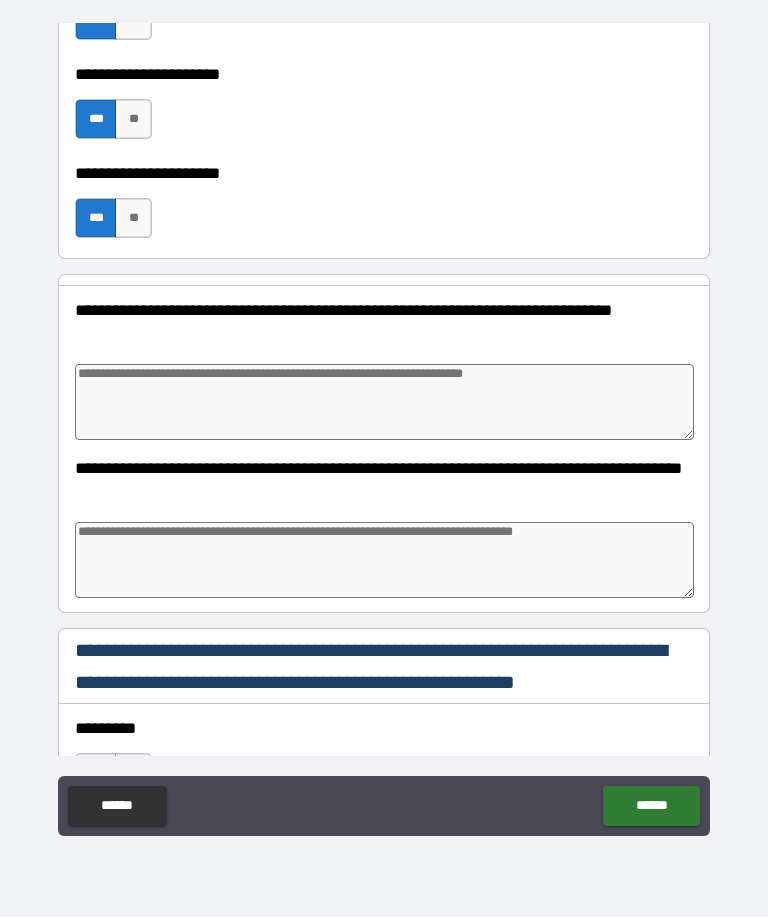 scroll, scrollTop: 849, scrollLeft: 0, axis: vertical 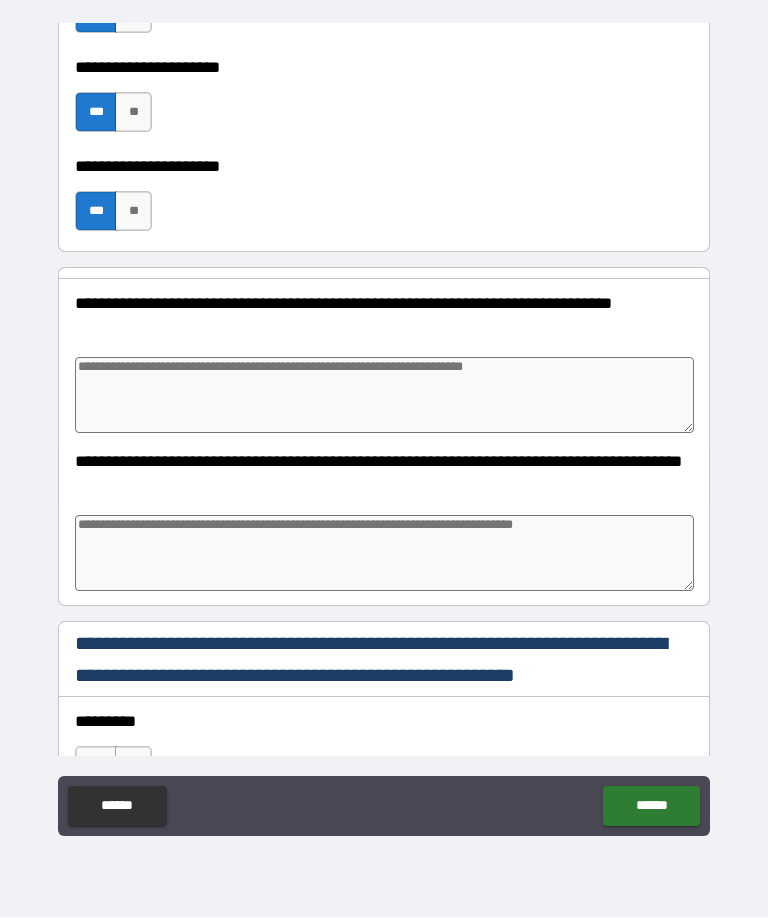click at bounding box center [384, 396] 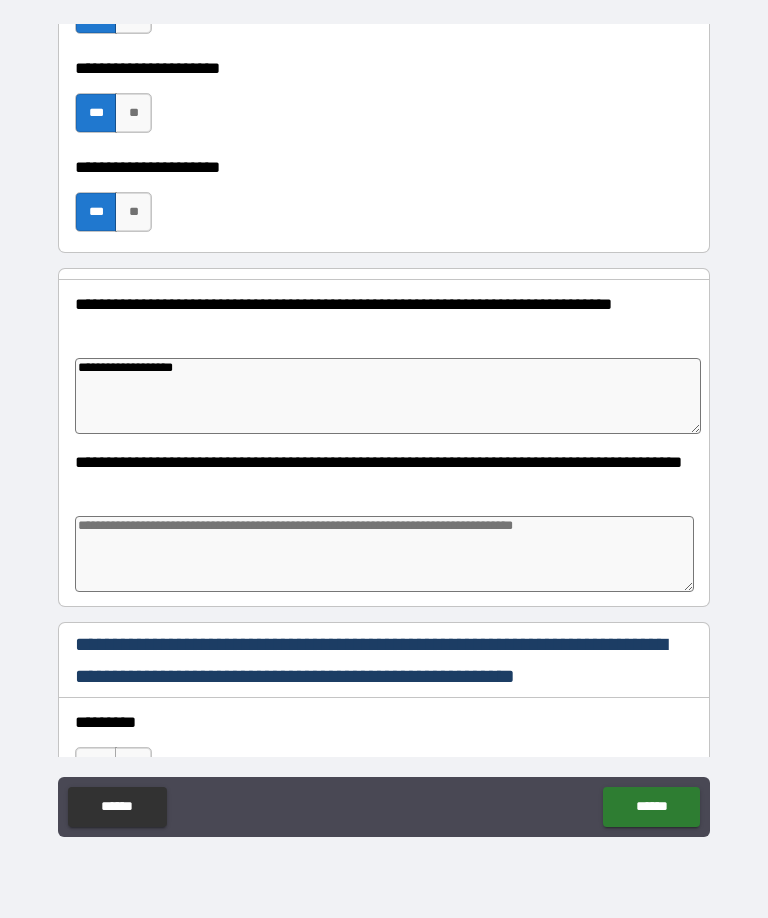 click at bounding box center [384, 554] 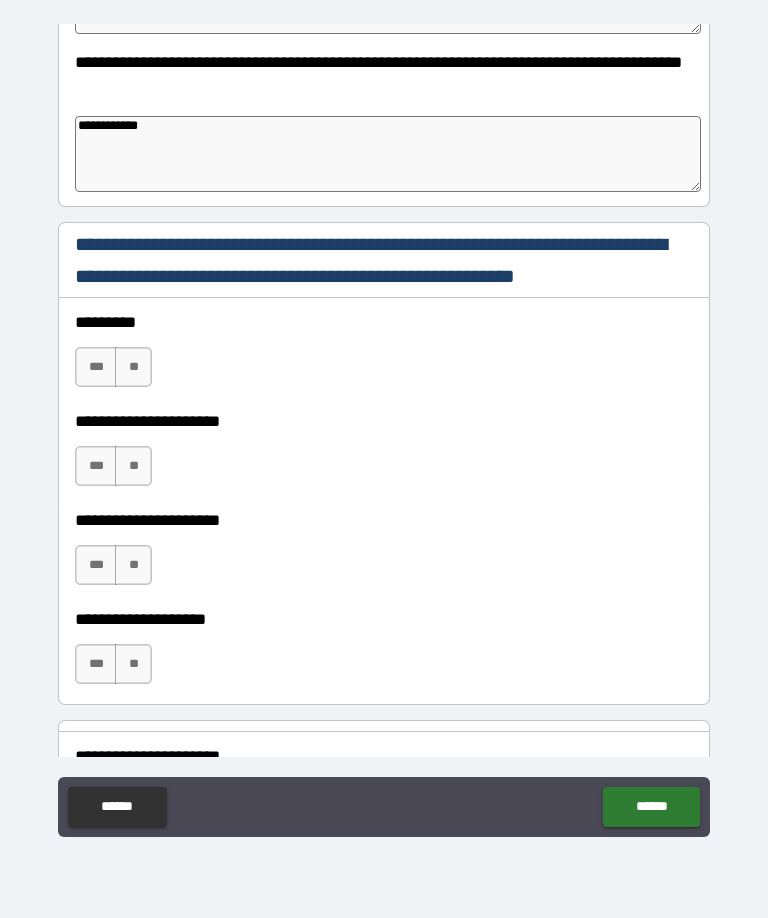 scroll, scrollTop: 1252, scrollLeft: 0, axis: vertical 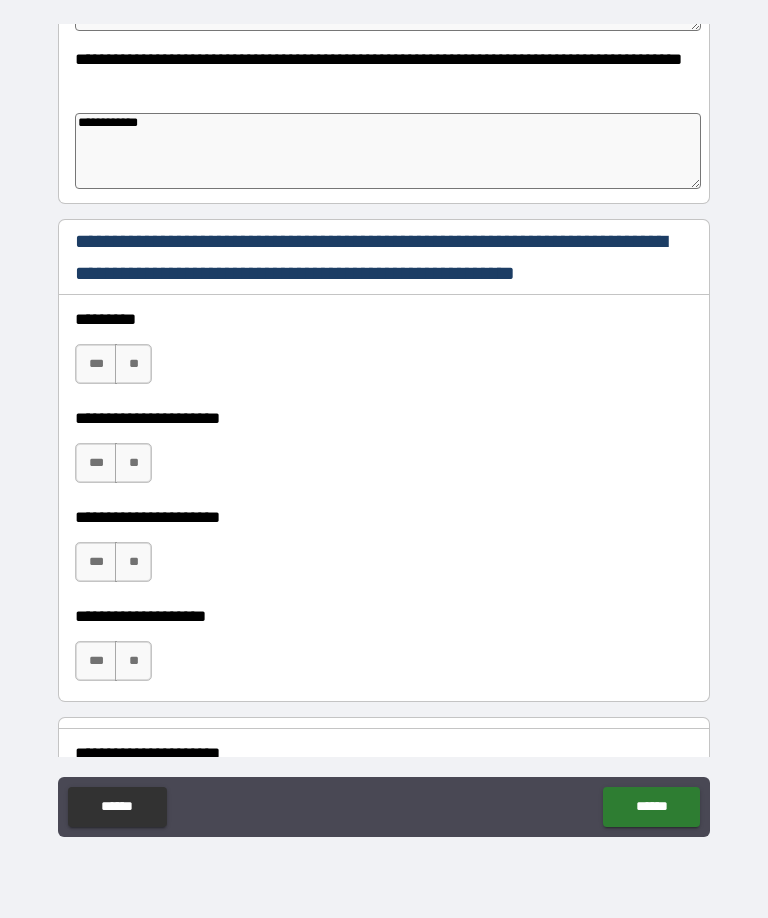 click on "***" at bounding box center [96, 364] 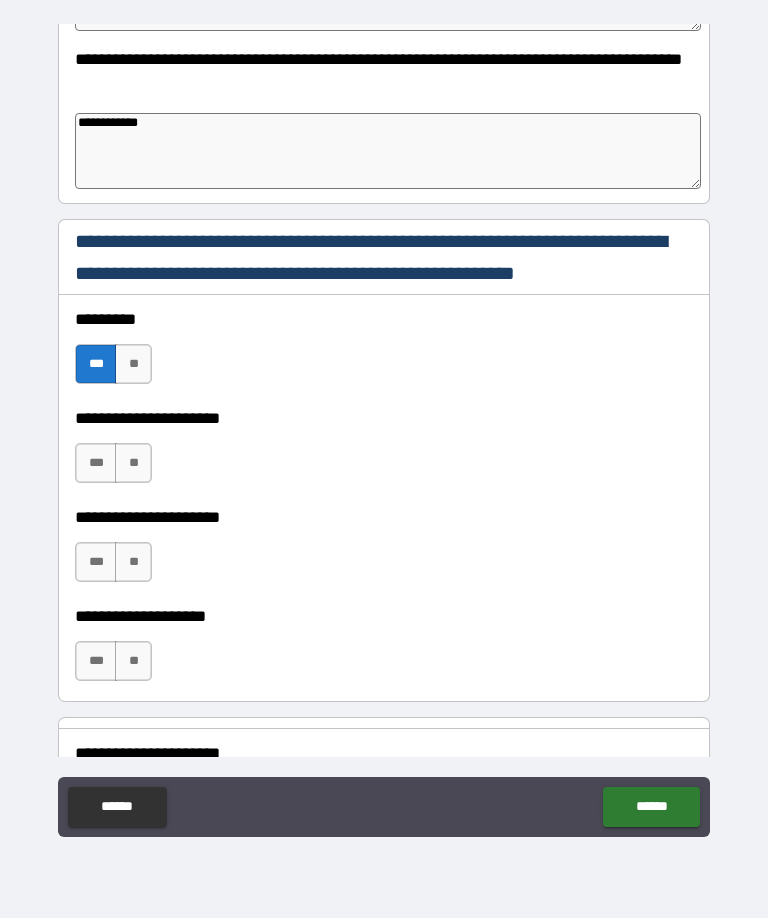 click on "***" at bounding box center (96, 463) 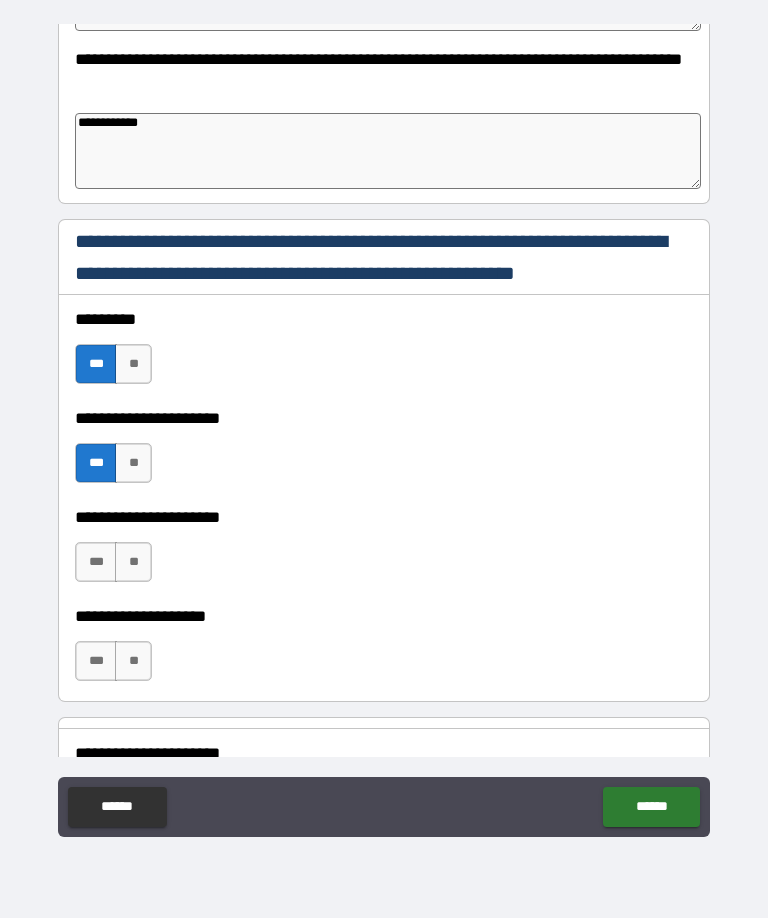 click on "***" at bounding box center [96, 562] 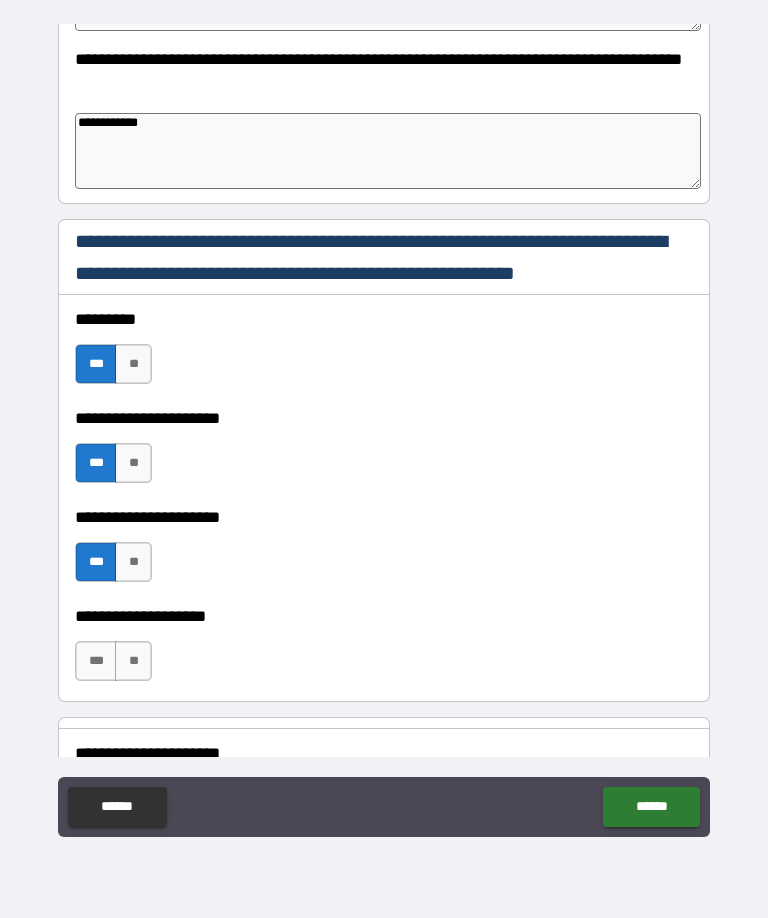 click on "***" at bounding box center (96, 661) 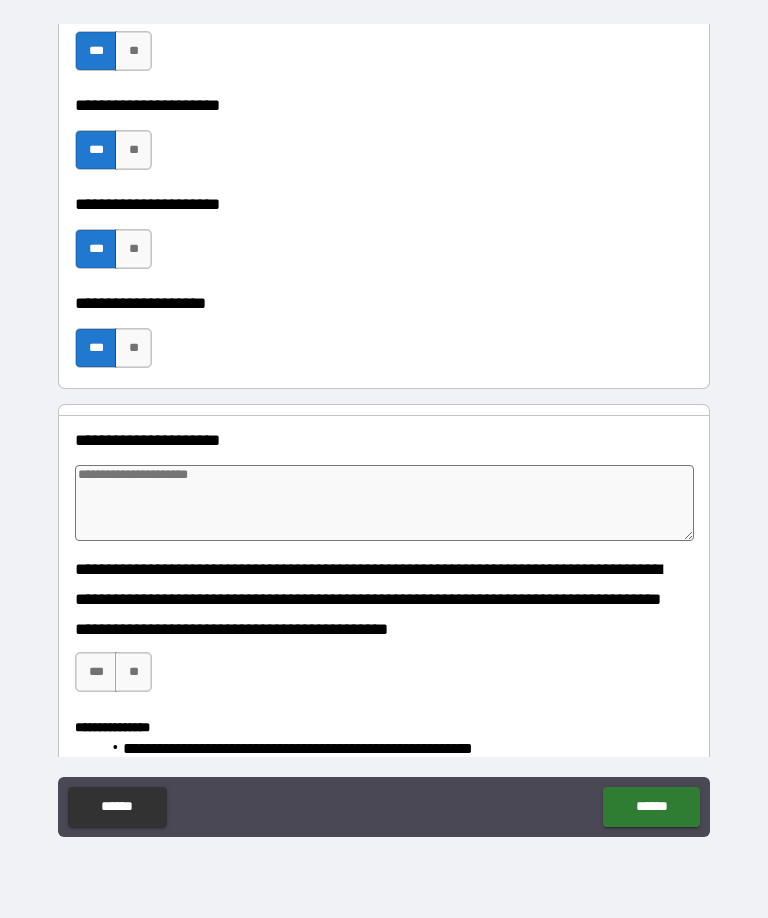 scroll, scrollTop: 1589, scrollLeft: 0, axis: vertical 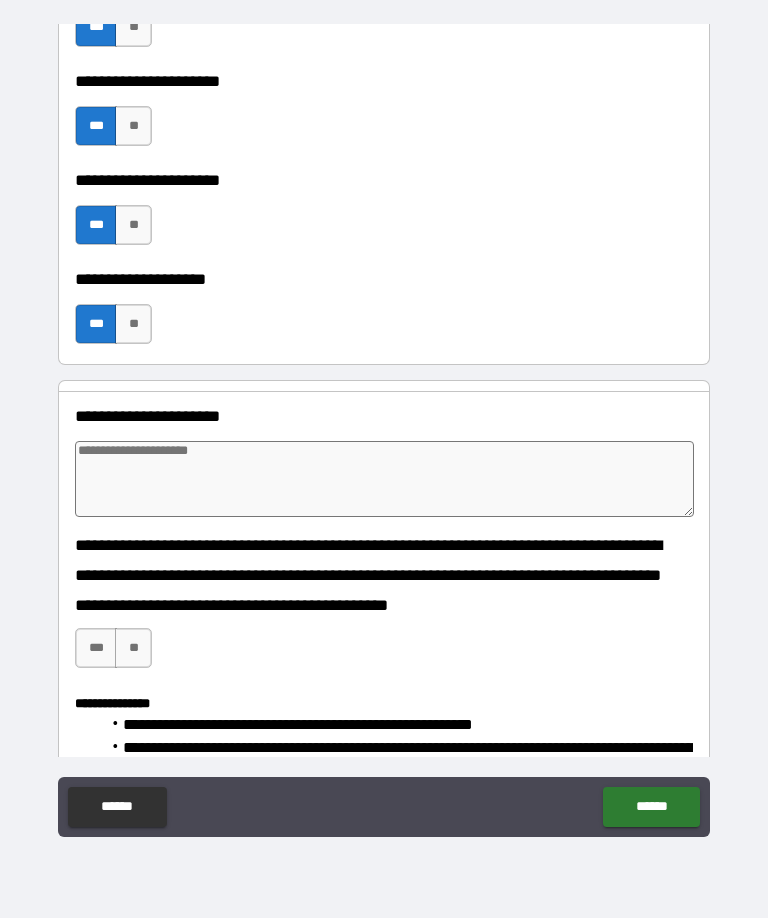 click at bounding box center (384, 479) 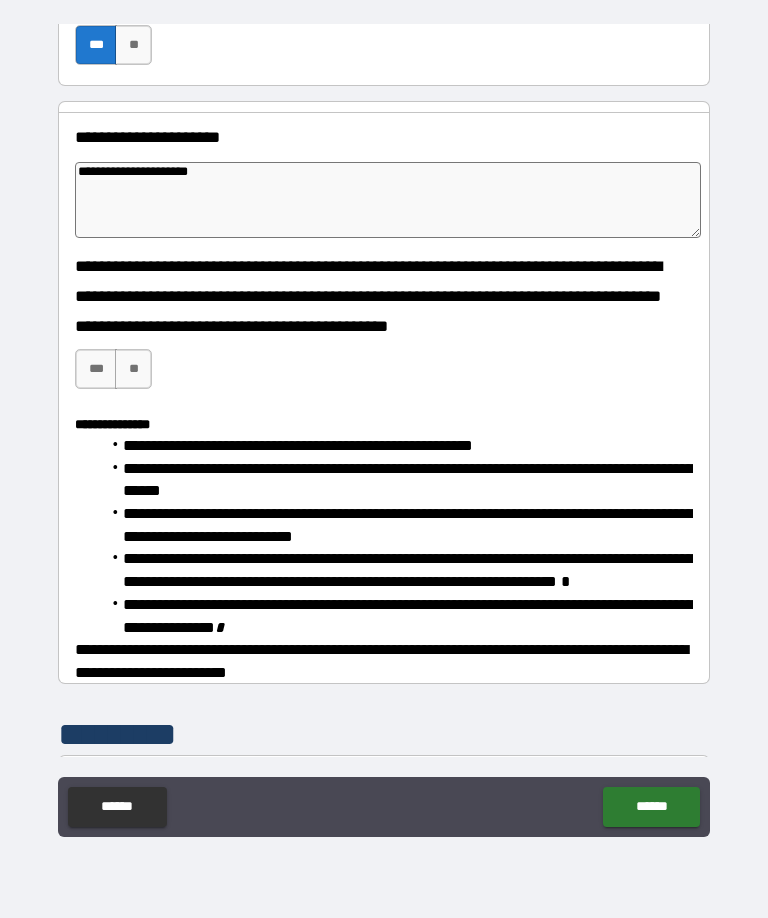 scroll, scrollTop: 1867, scrollLeft: 0, axis: vertical 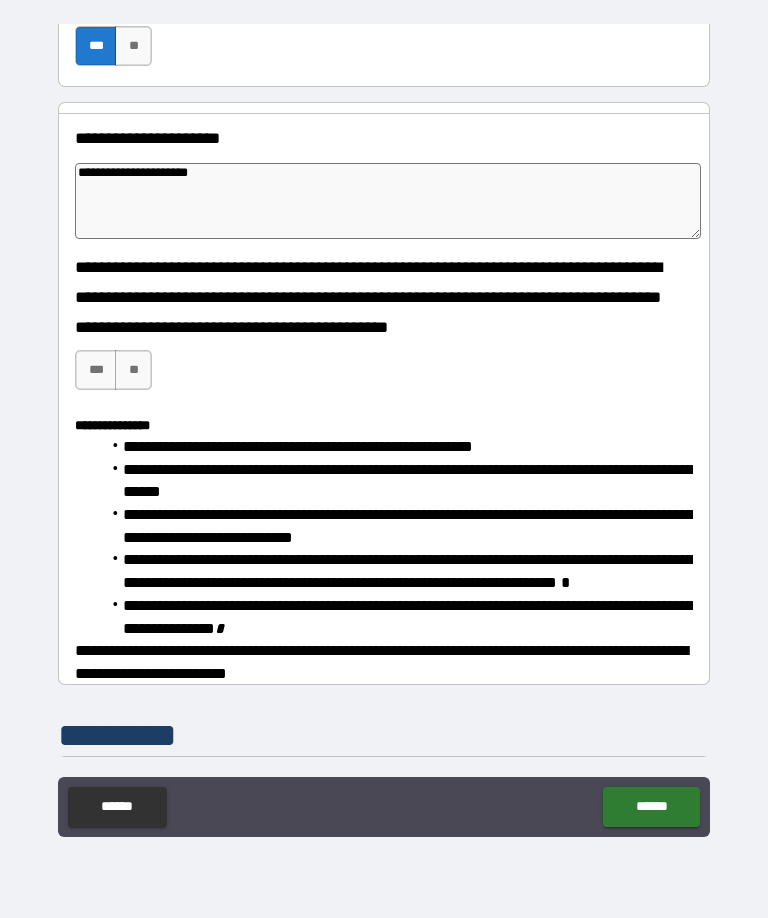 click on "***" at bounding box center (96, 370) 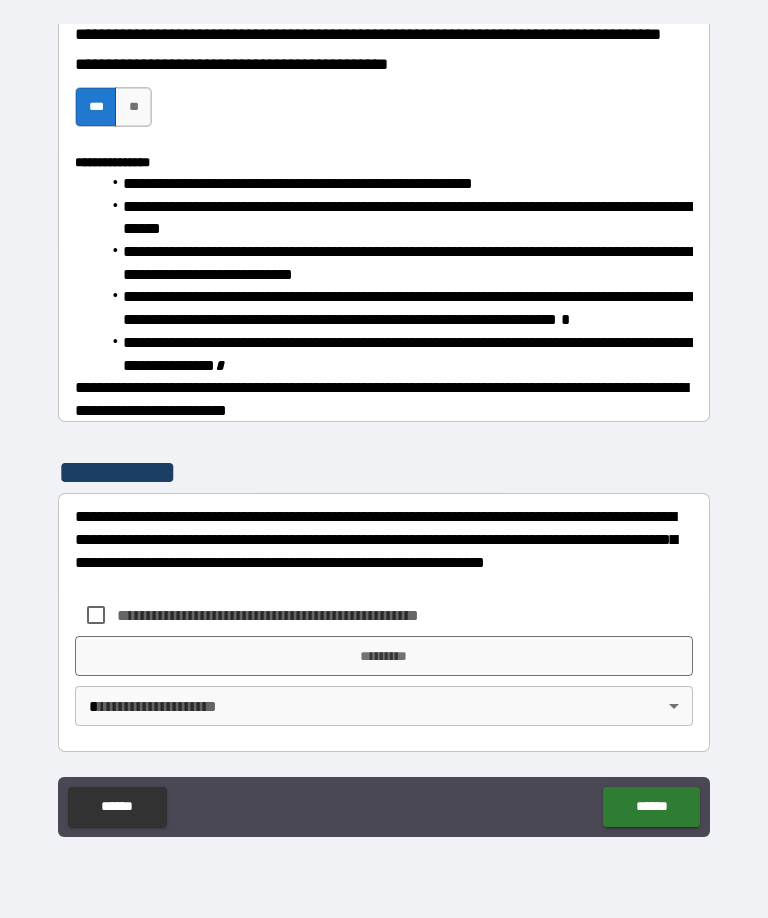 scroll, scrollTop: 2145, scrollLeft: 0, axis: vertical 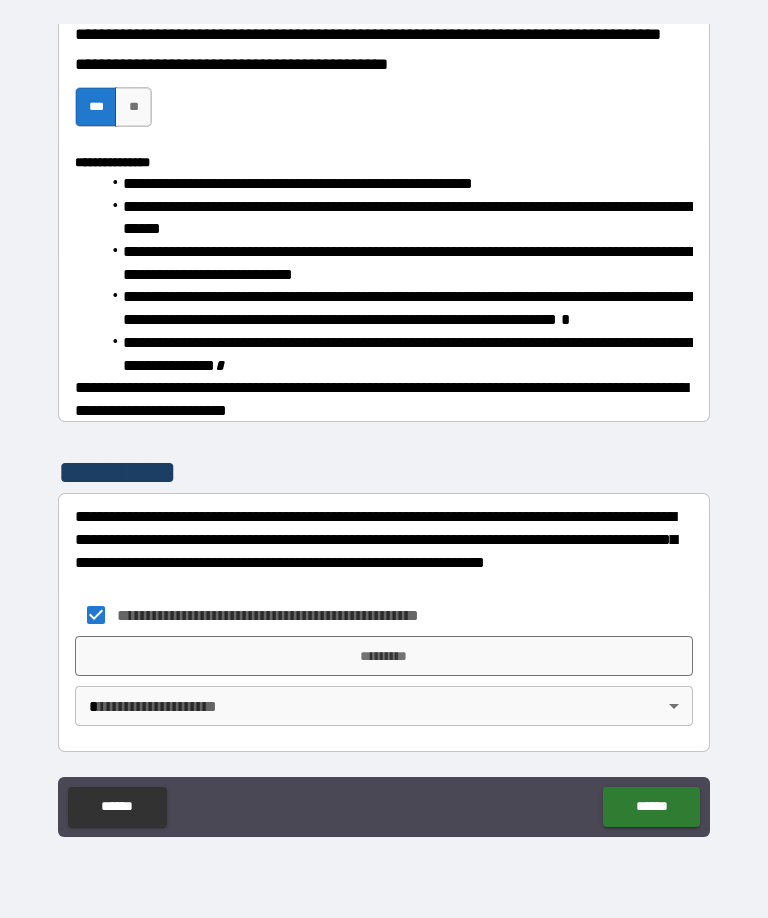 click on "**********" at bounding box center [384, 426] 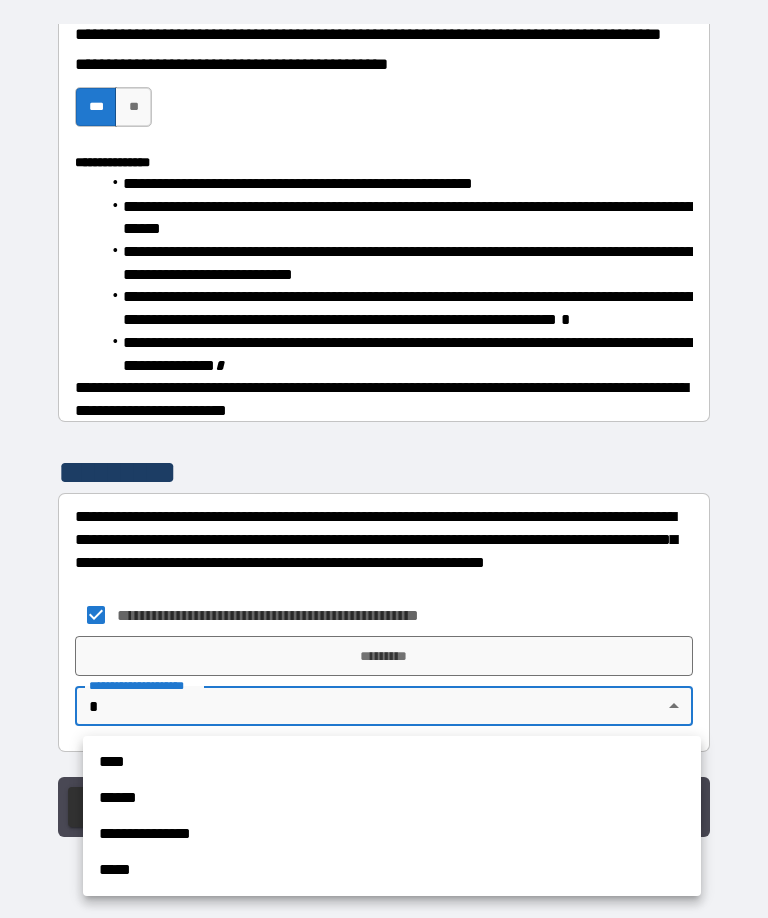 click on "**********" at bounding box center (392, 834) 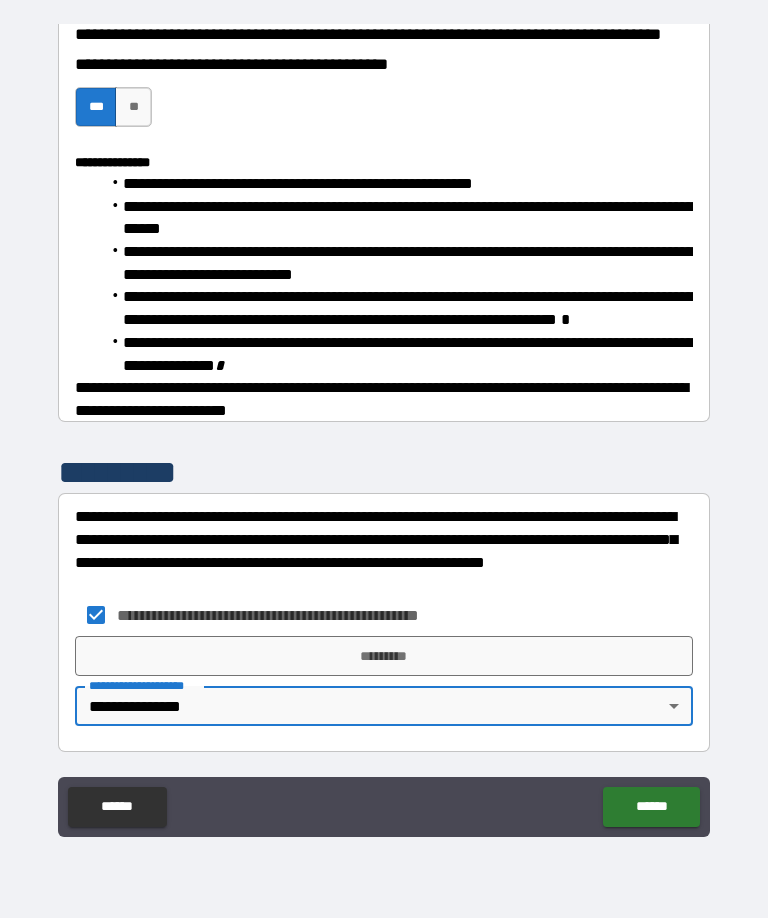 click on "*********" at bounding box center [384, 656] 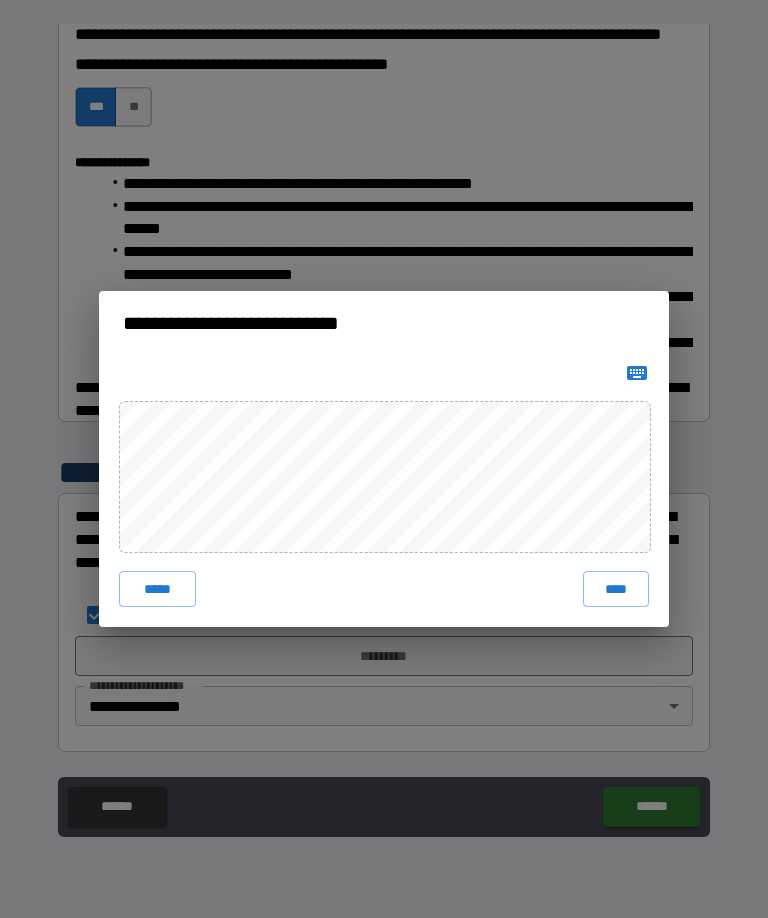 click on "****" at bounding box center (616, 589) 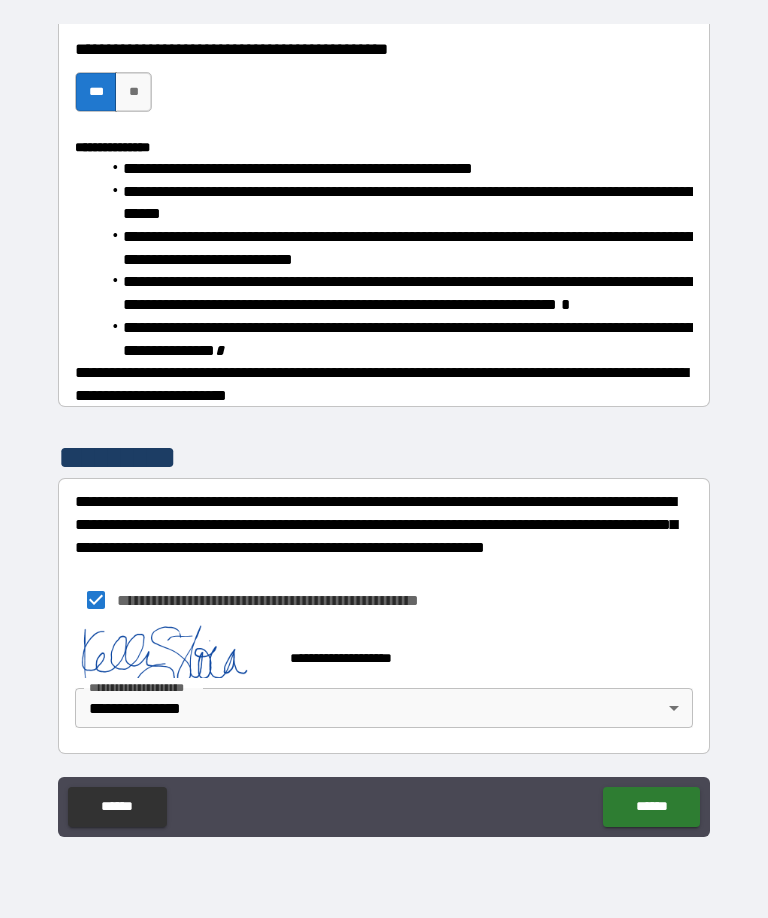scroll, scrollTop: 2135, scrollLeft: 0, axis: vertical 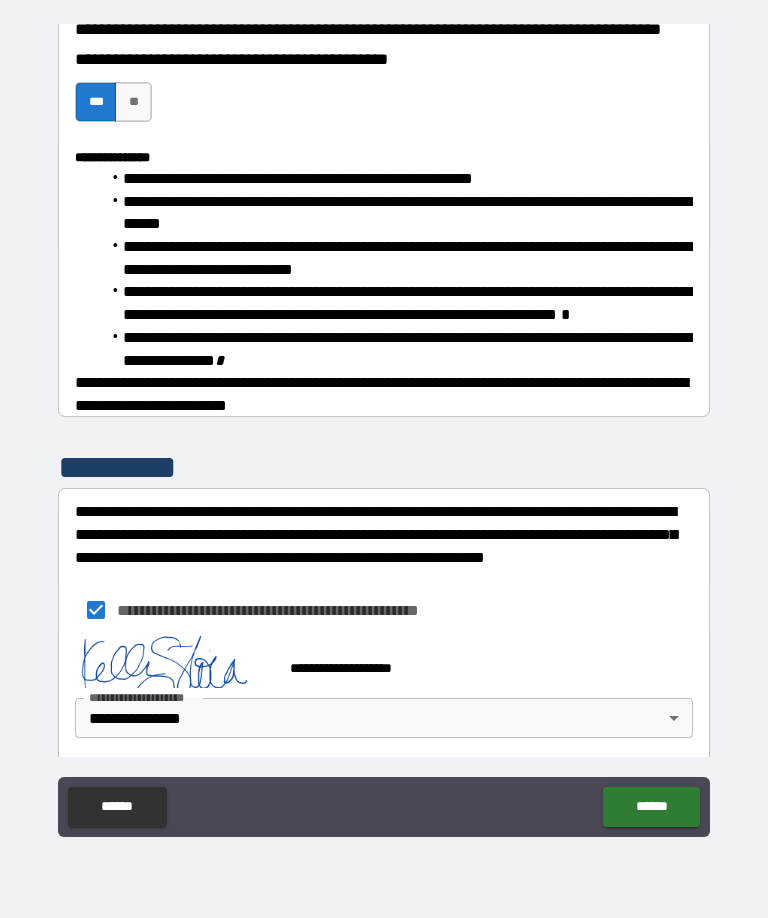 click on "******" at bounding box center (651, 807) 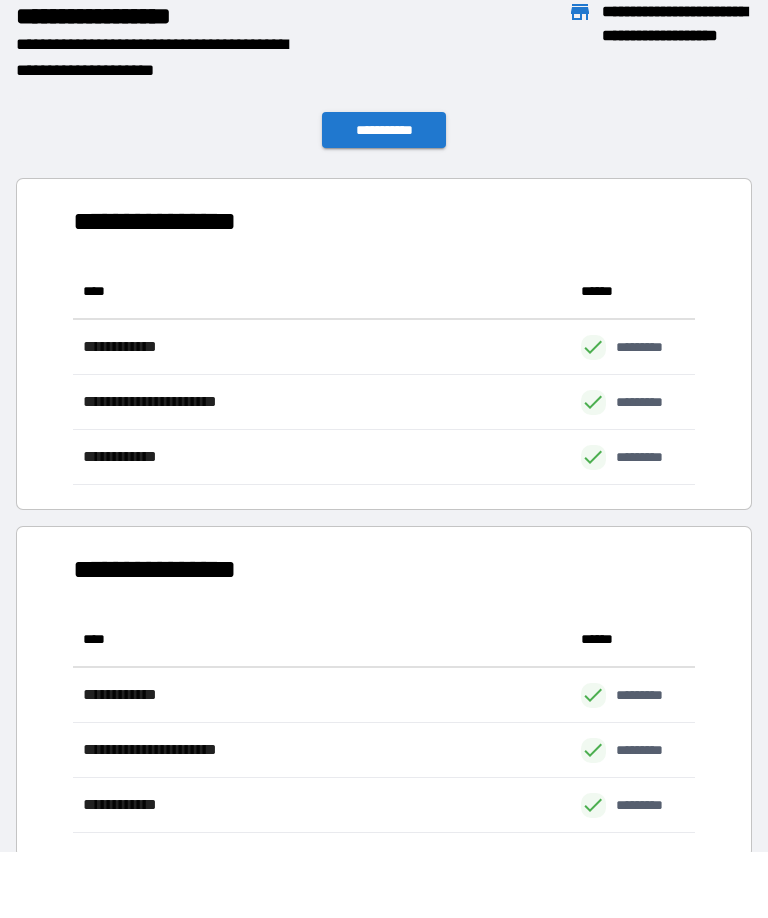 scroll, scrollTop: 221, scrollLeft: 622, axis: both 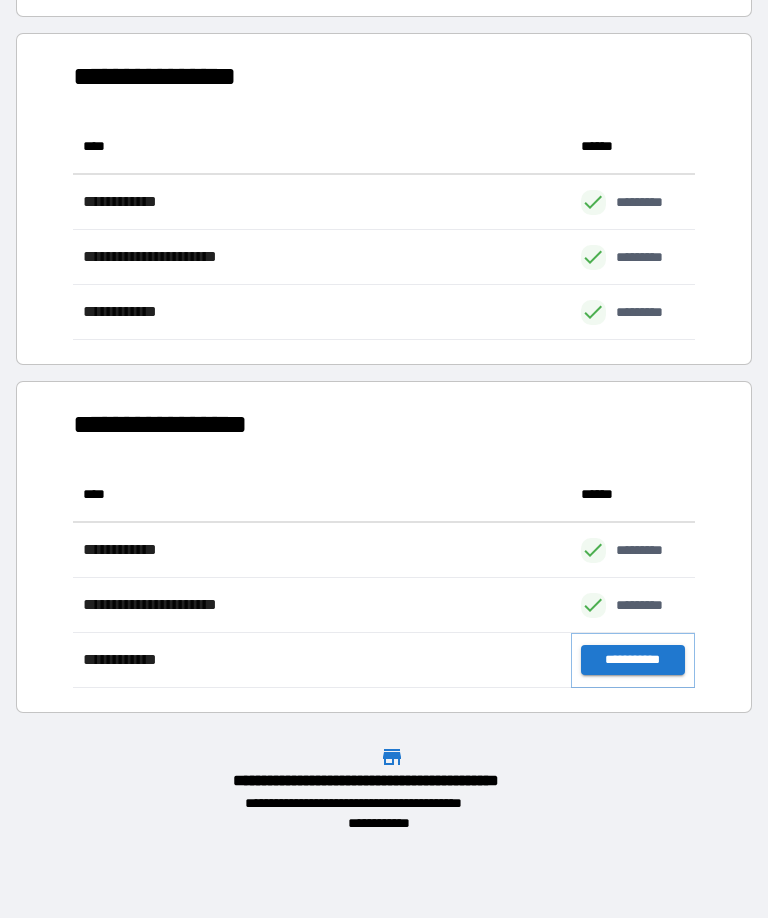 click on "**********" at bounding box center [633, 660] 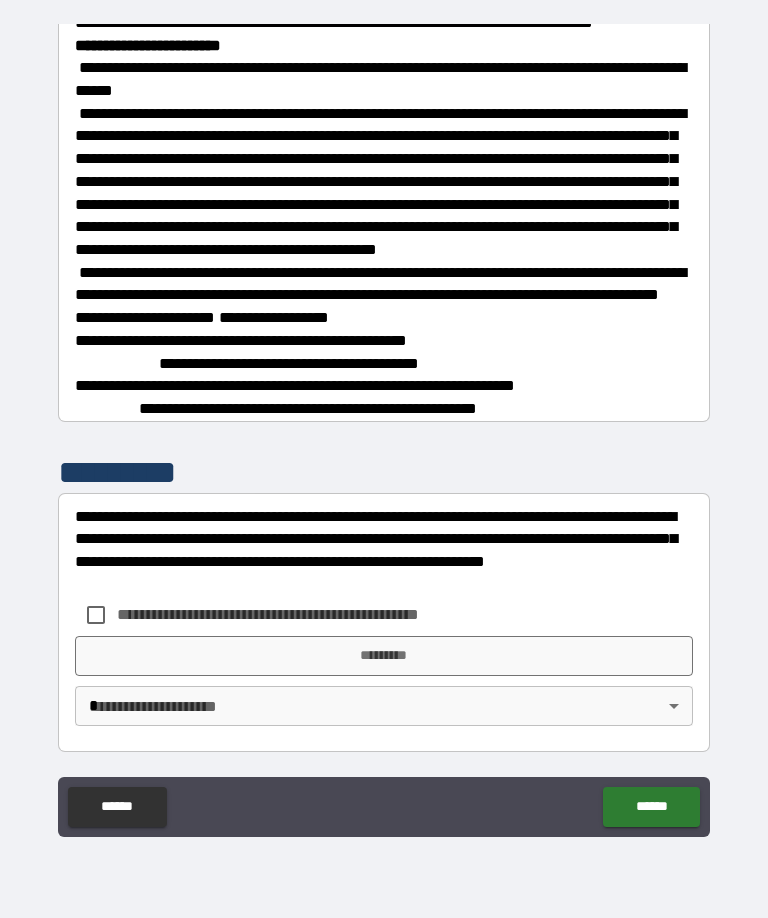 scroll, scrollTop: 3471, scrollLeft: 0, axis: vertical 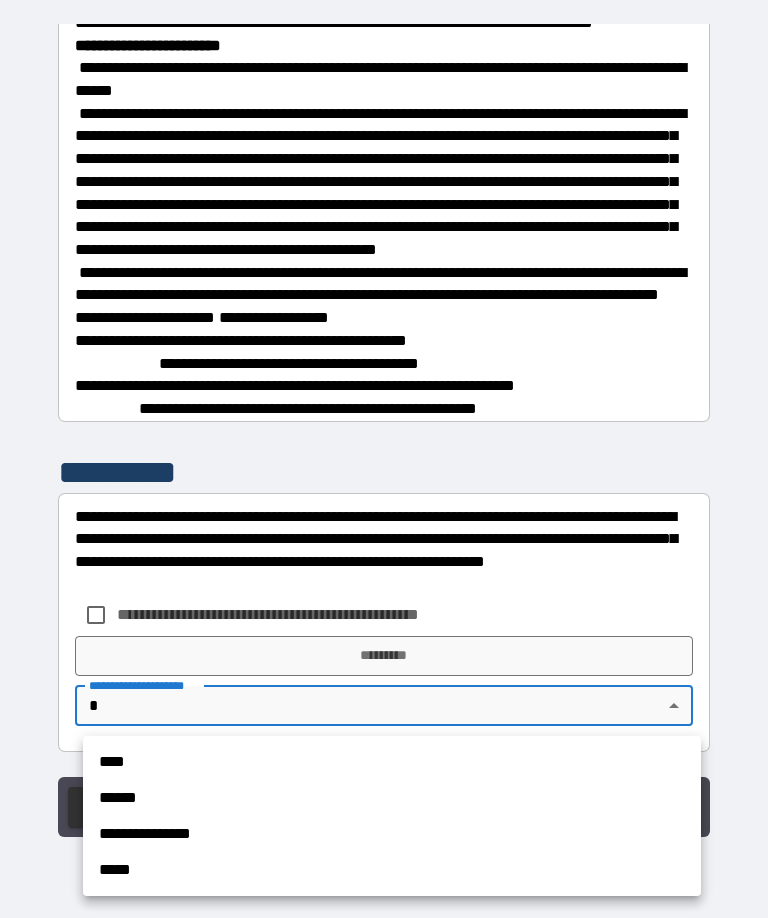 click on "**********" at bounding box center (392, 834) 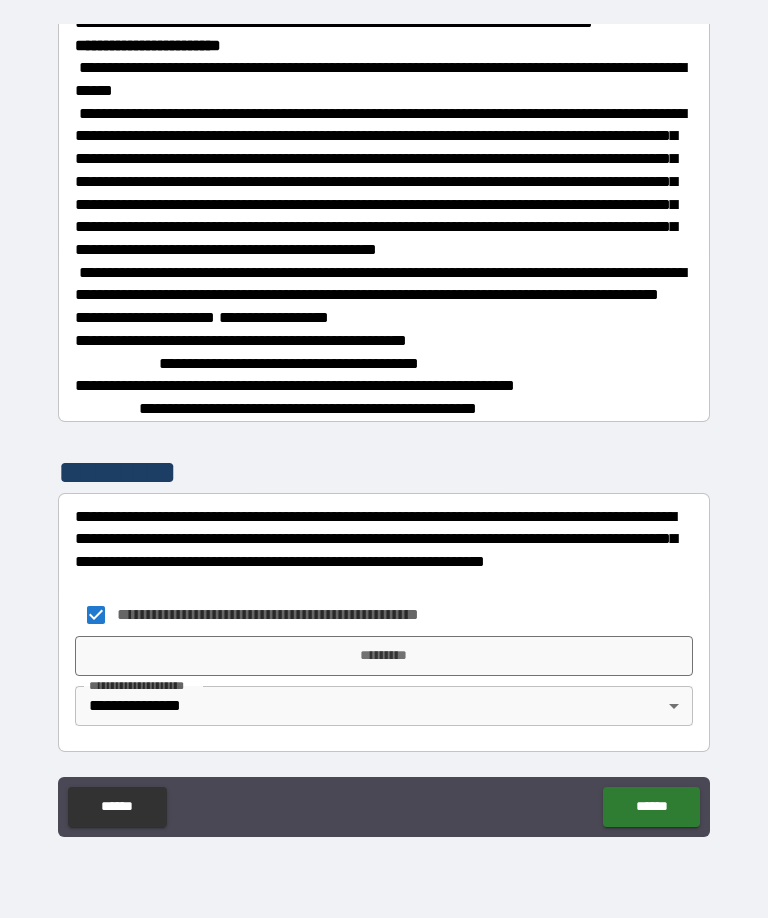 click on "*********" at bounding box center [384, 656] 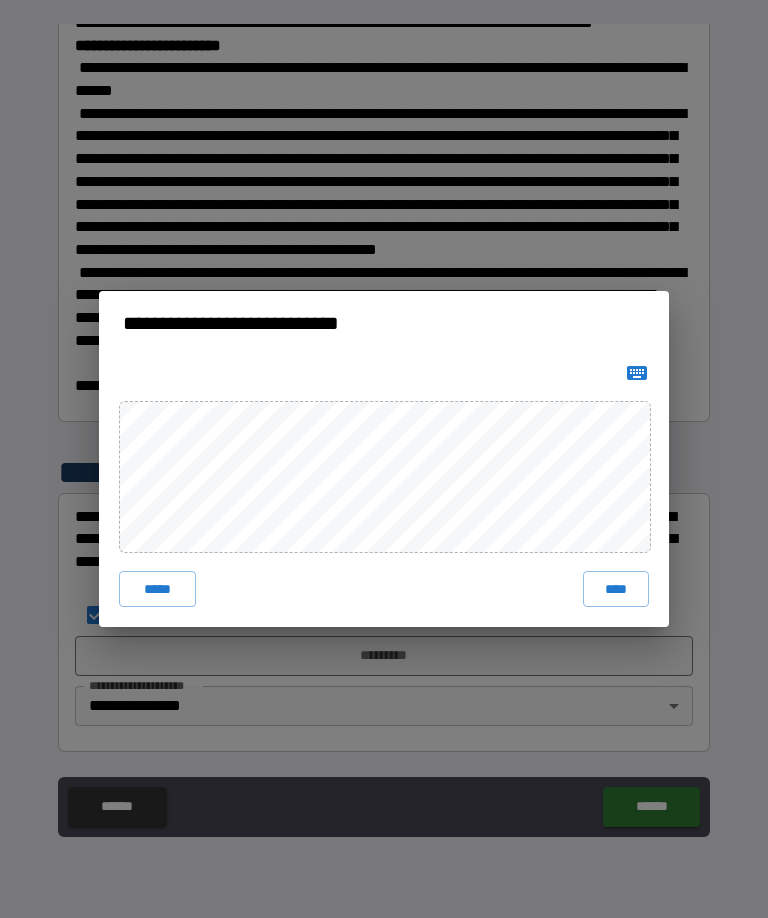 click on "****" at bounding box center (616, 589) 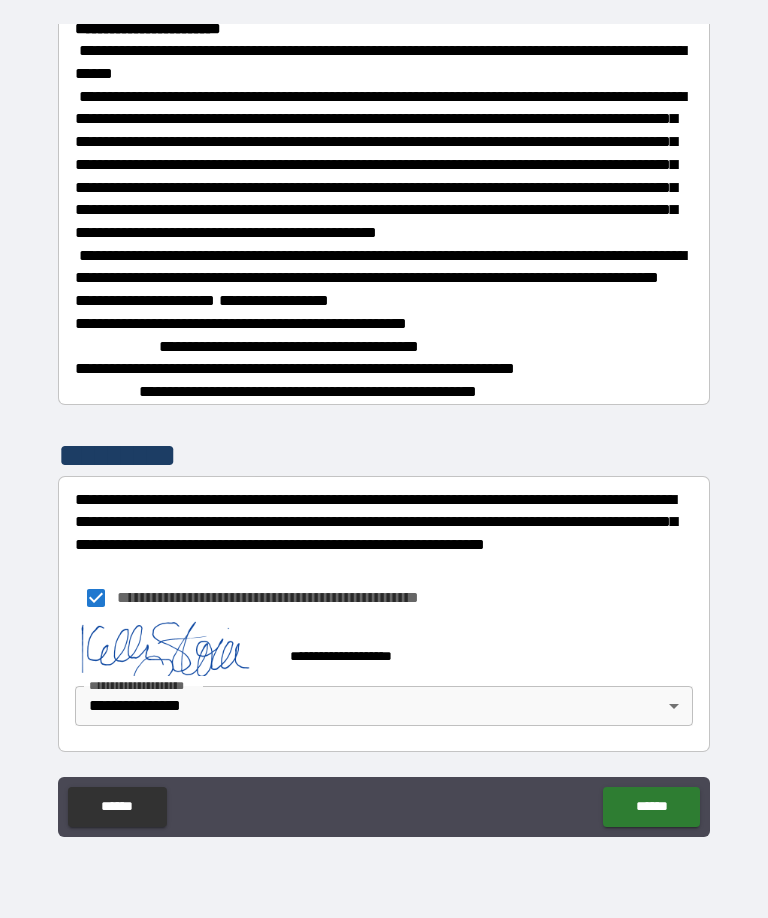 click on "******" at bounding box center [651, 807] 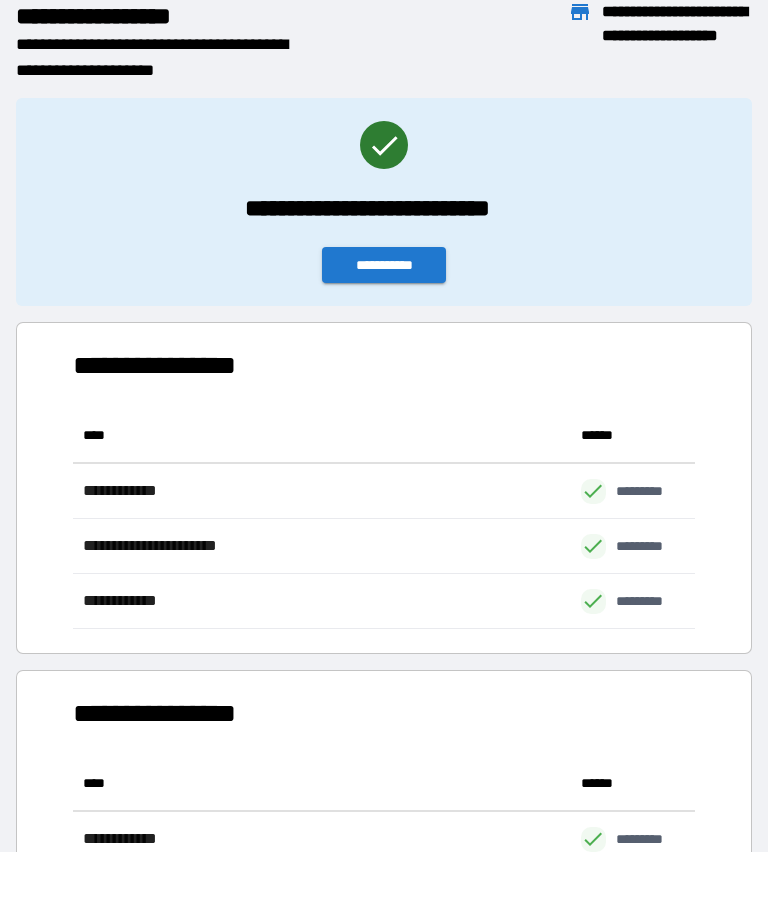 scroll, scrollTop: 1, scrollLeft: 1, axis: both 